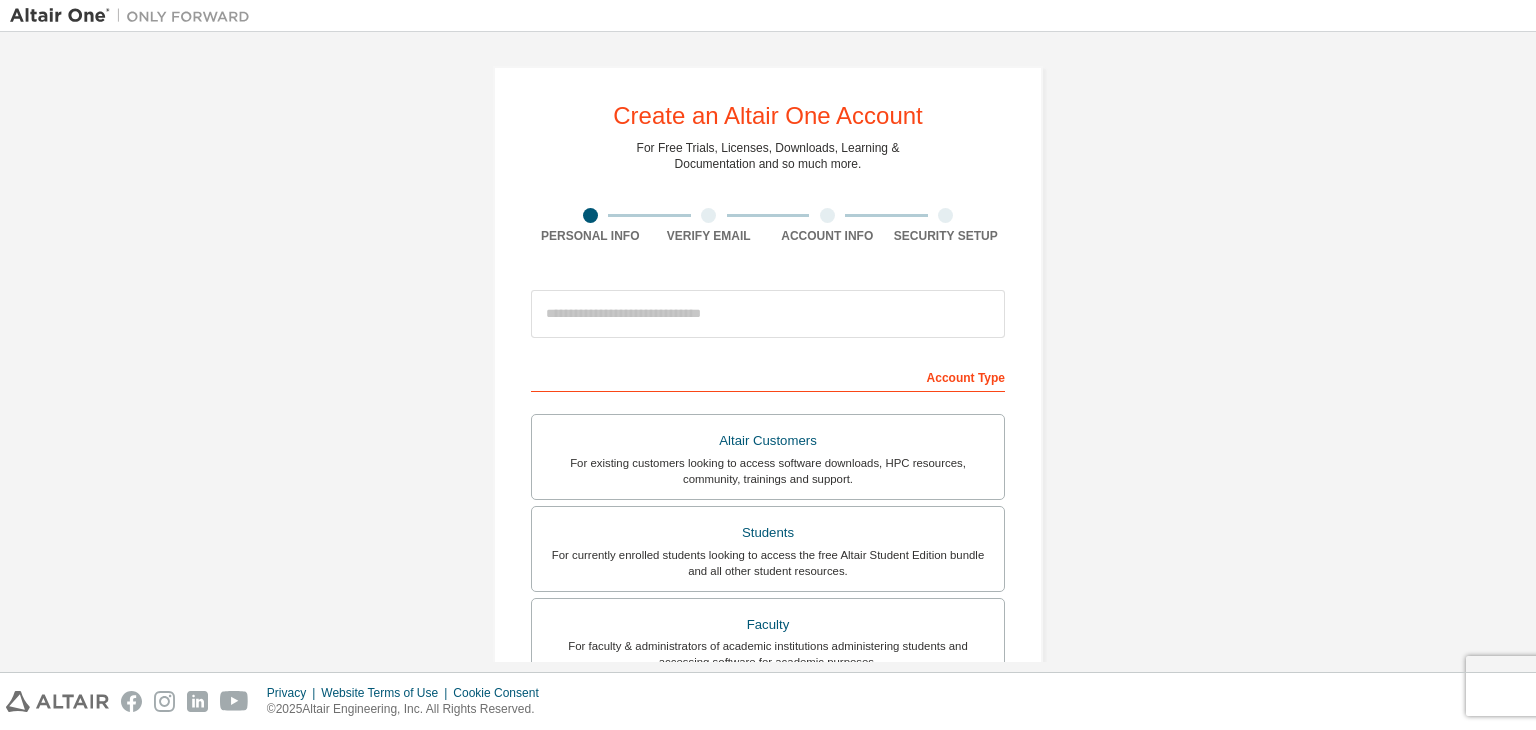 scroll, scrollTop: 0, scrollLeft: 0, axis: both 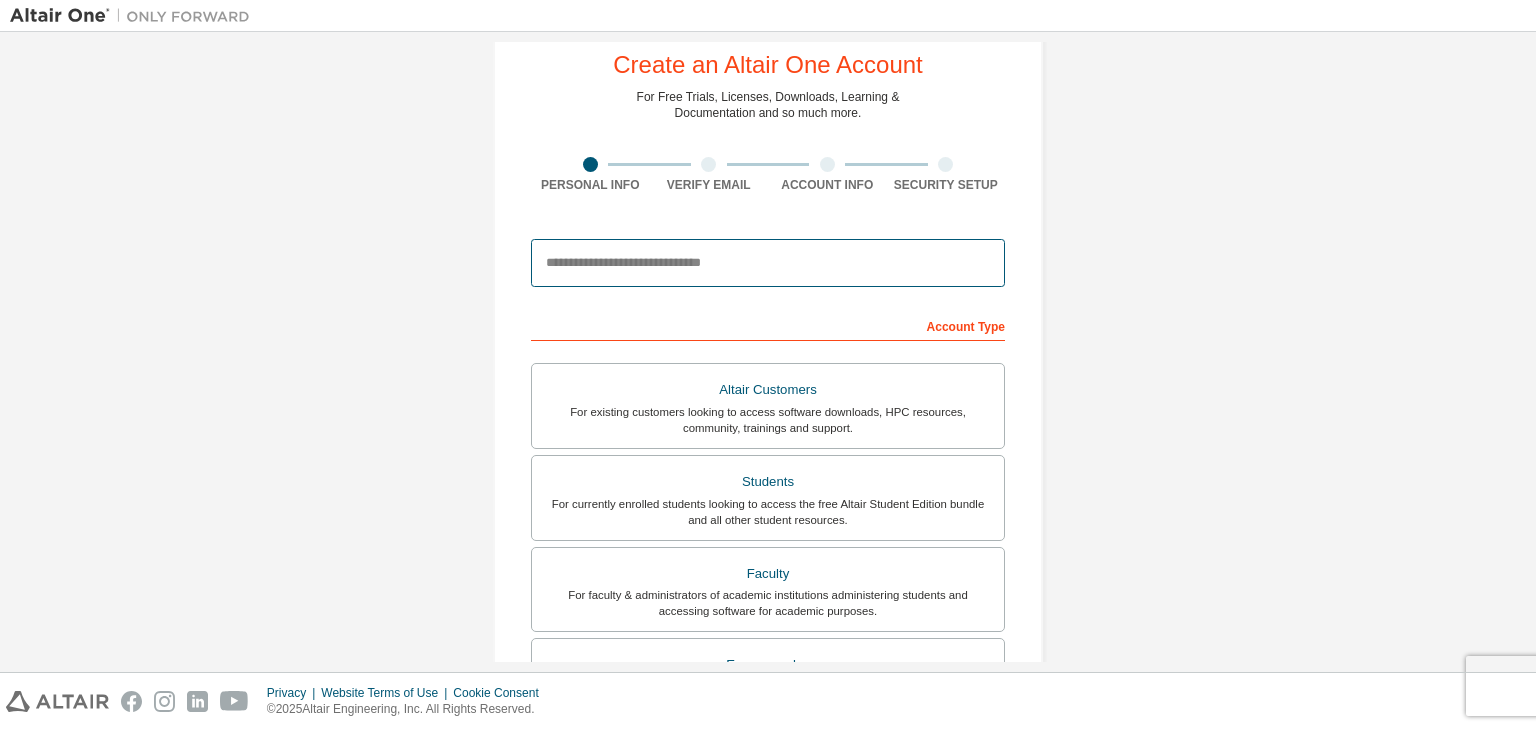 click at bounding box center [768, 263] 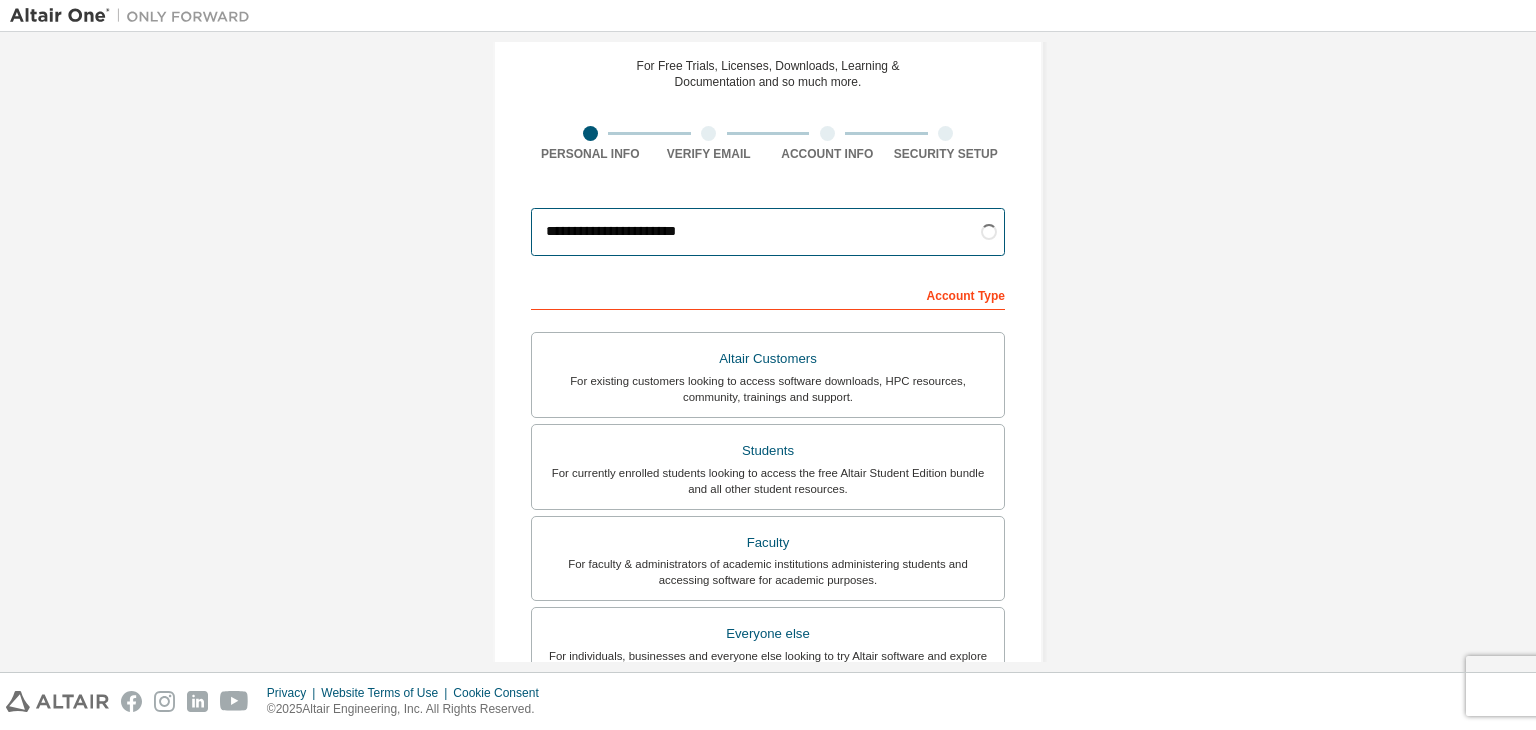 scroll, scrollTop: 83, scrollLeft: 0, axis: vertical 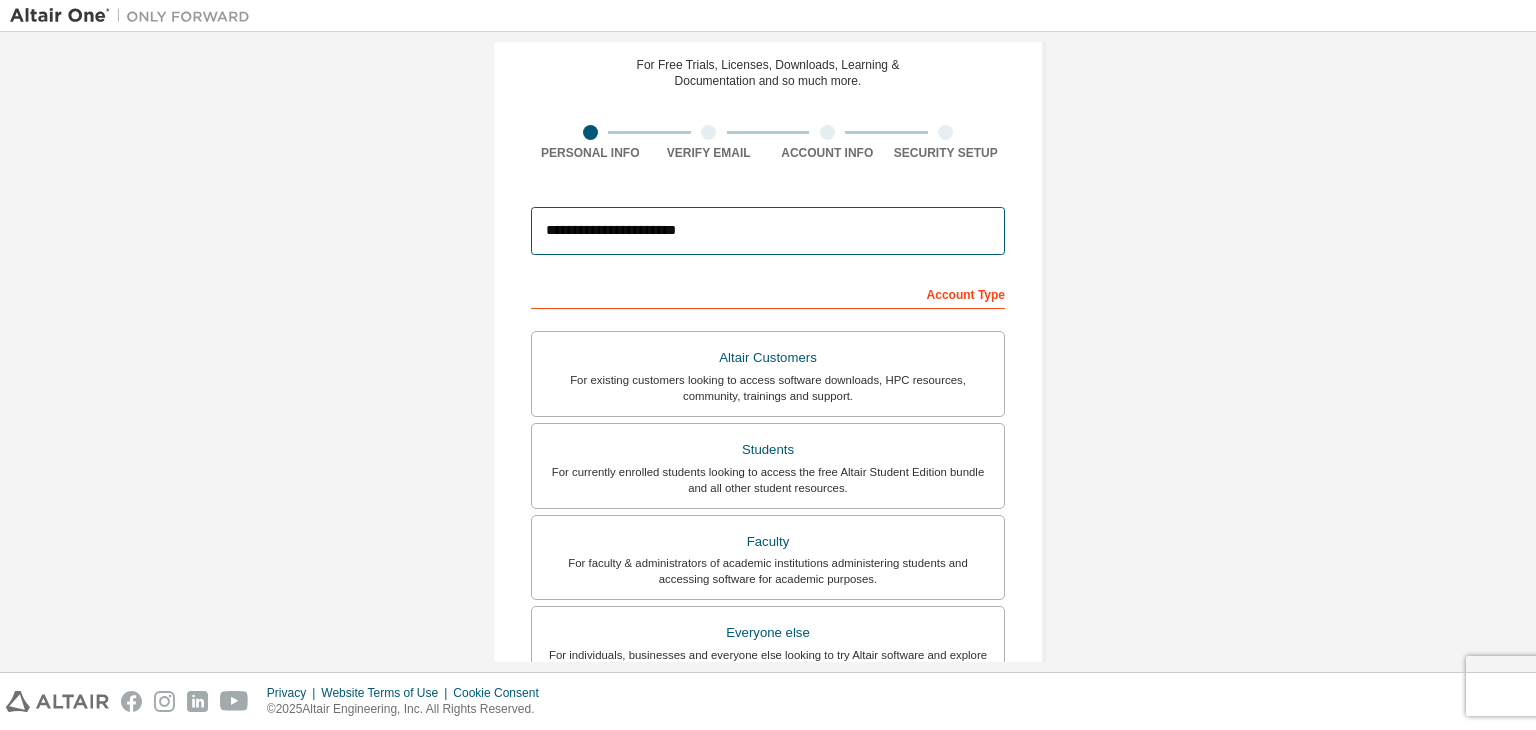 type on "**********" 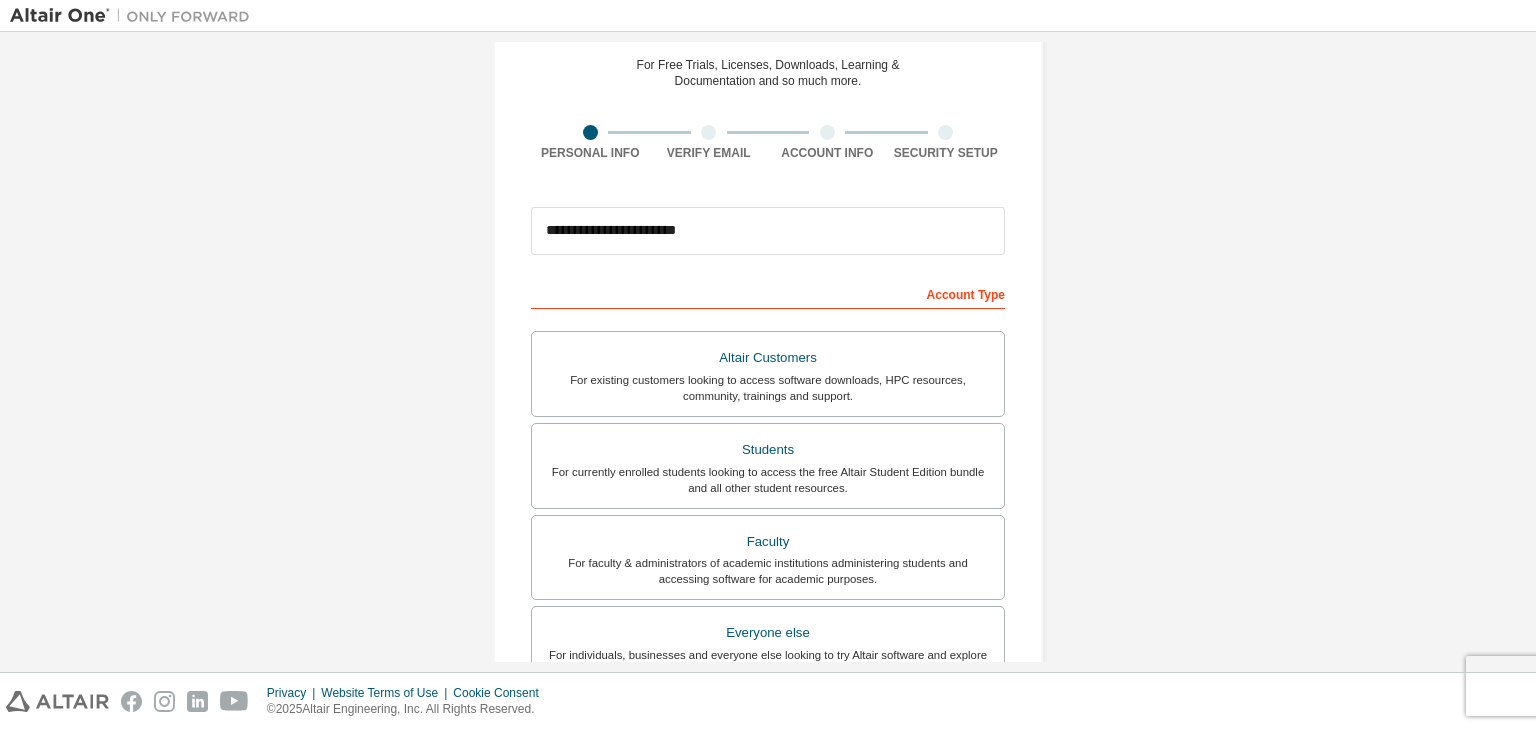 click on "Account Type" at bounding box center (768, 293) 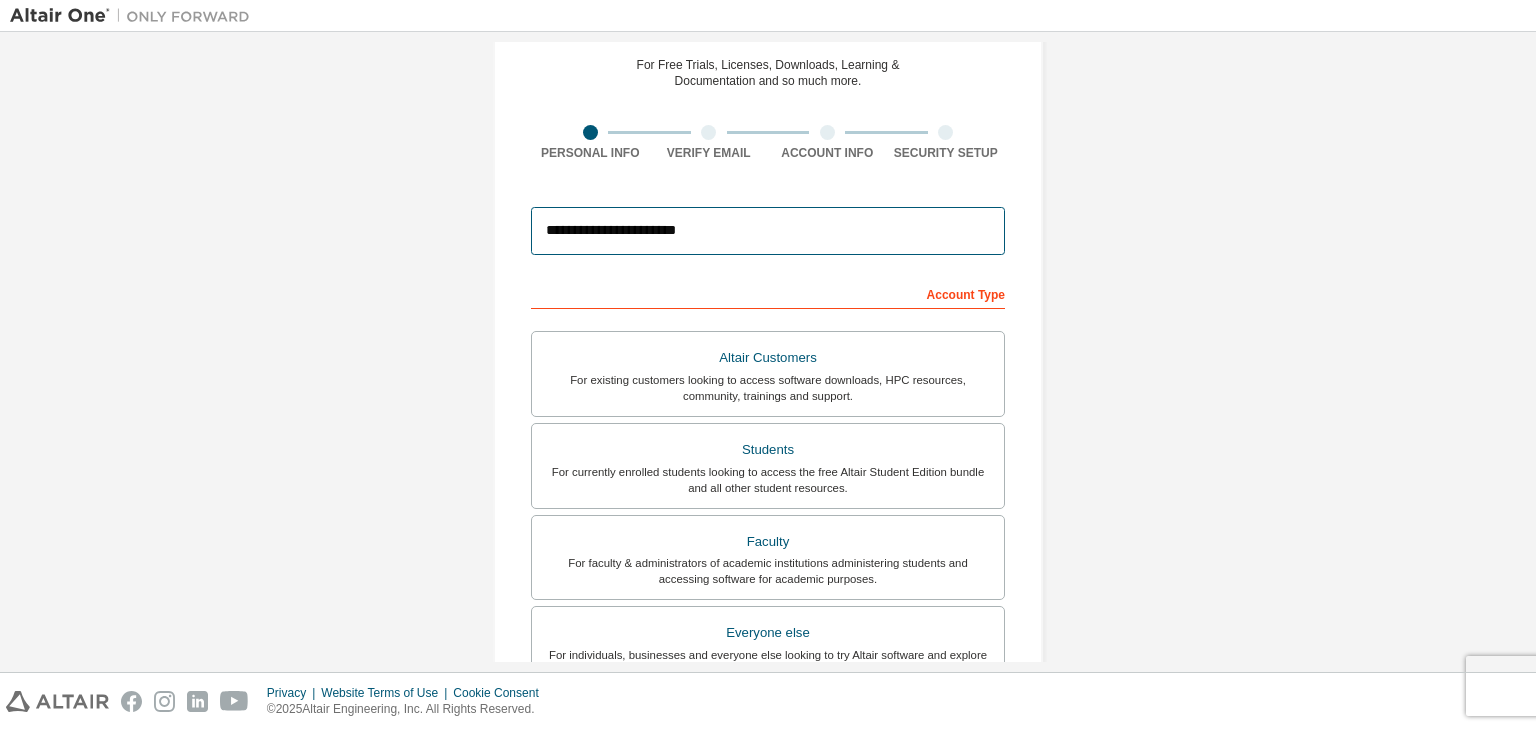 click on "**********" at bounding box center (768, 231) 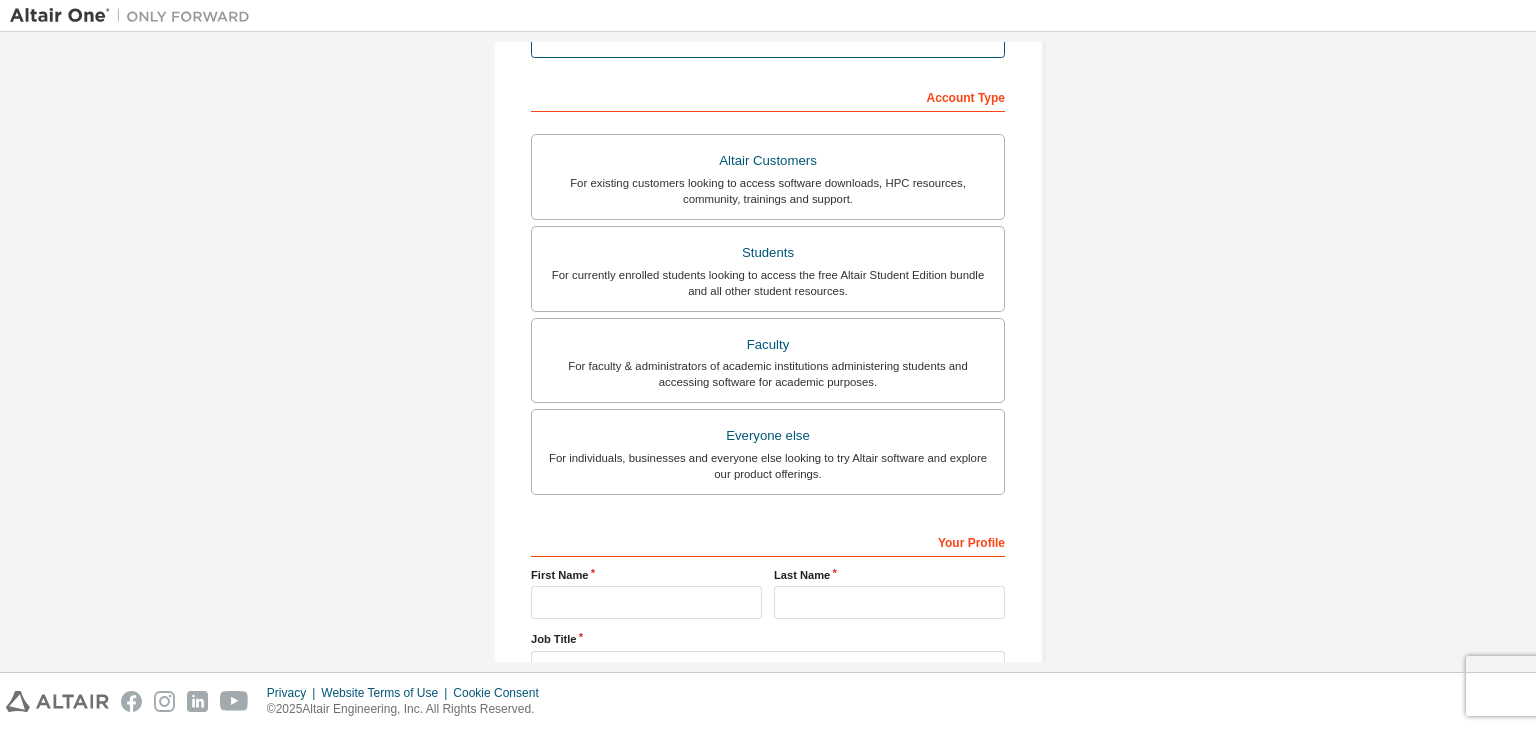 scroll, scrollTop: 282, scrollLeft: 0, axis: vertical 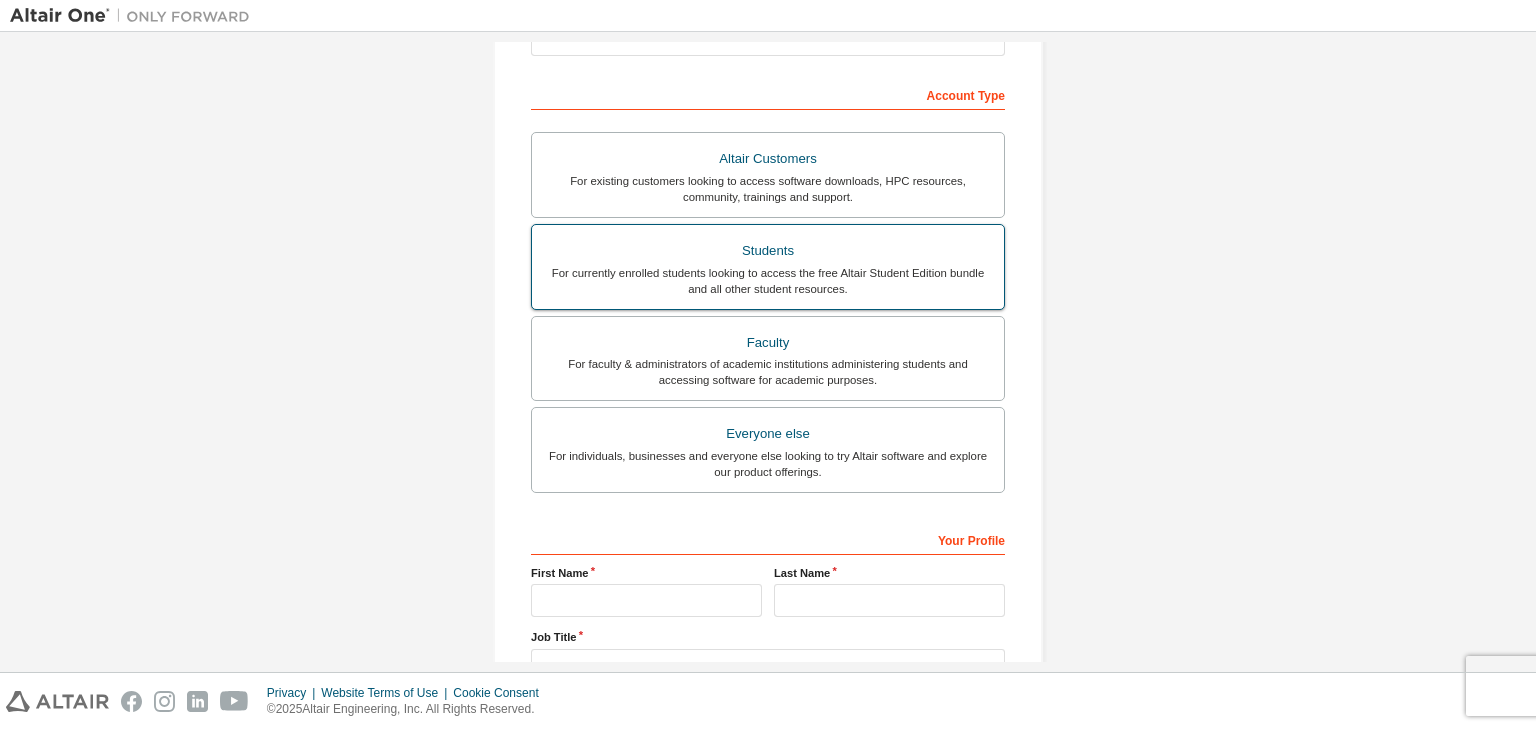 click on "Students" at bounding box center (768, 251) 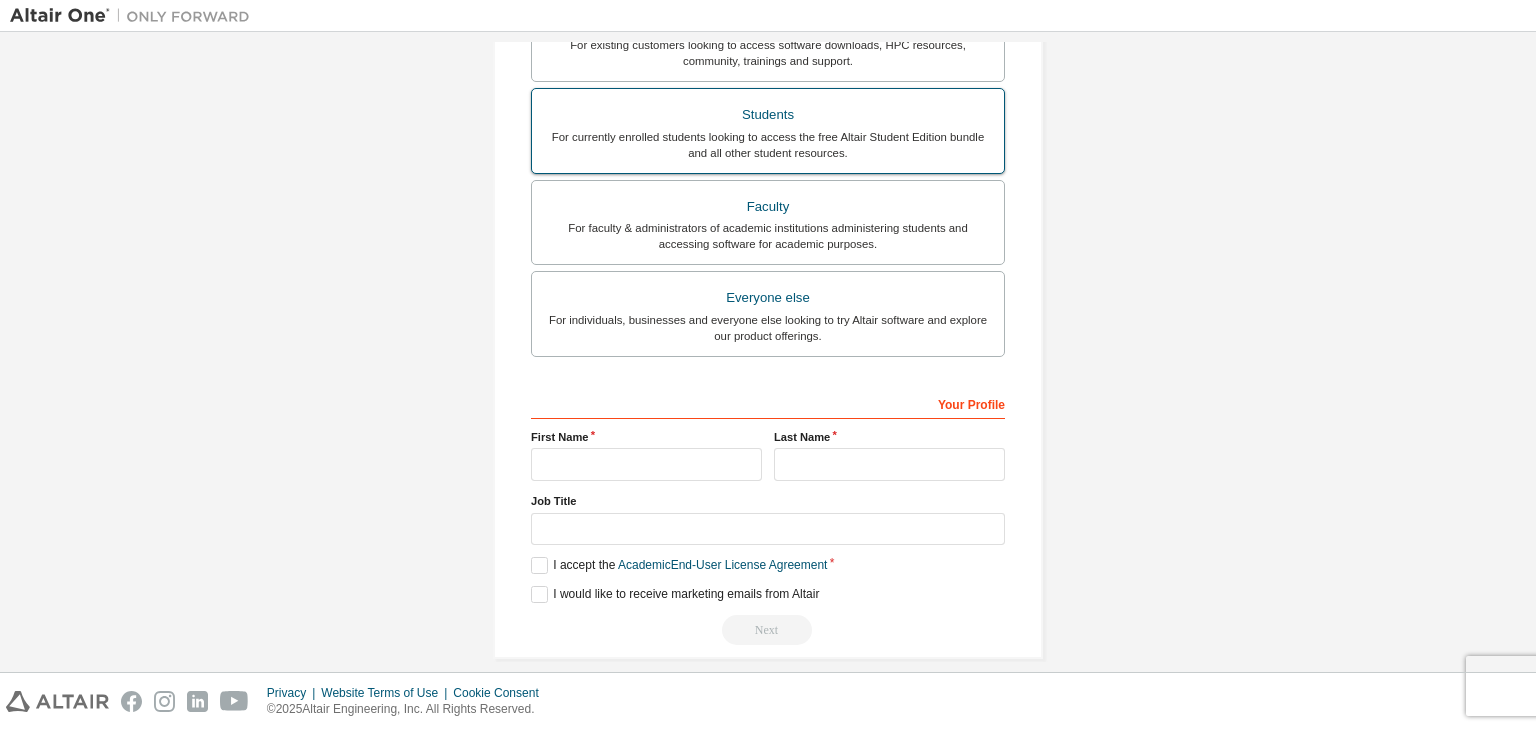scroll, scrollTop: 435, scrollLeft: 0, axis: vertical 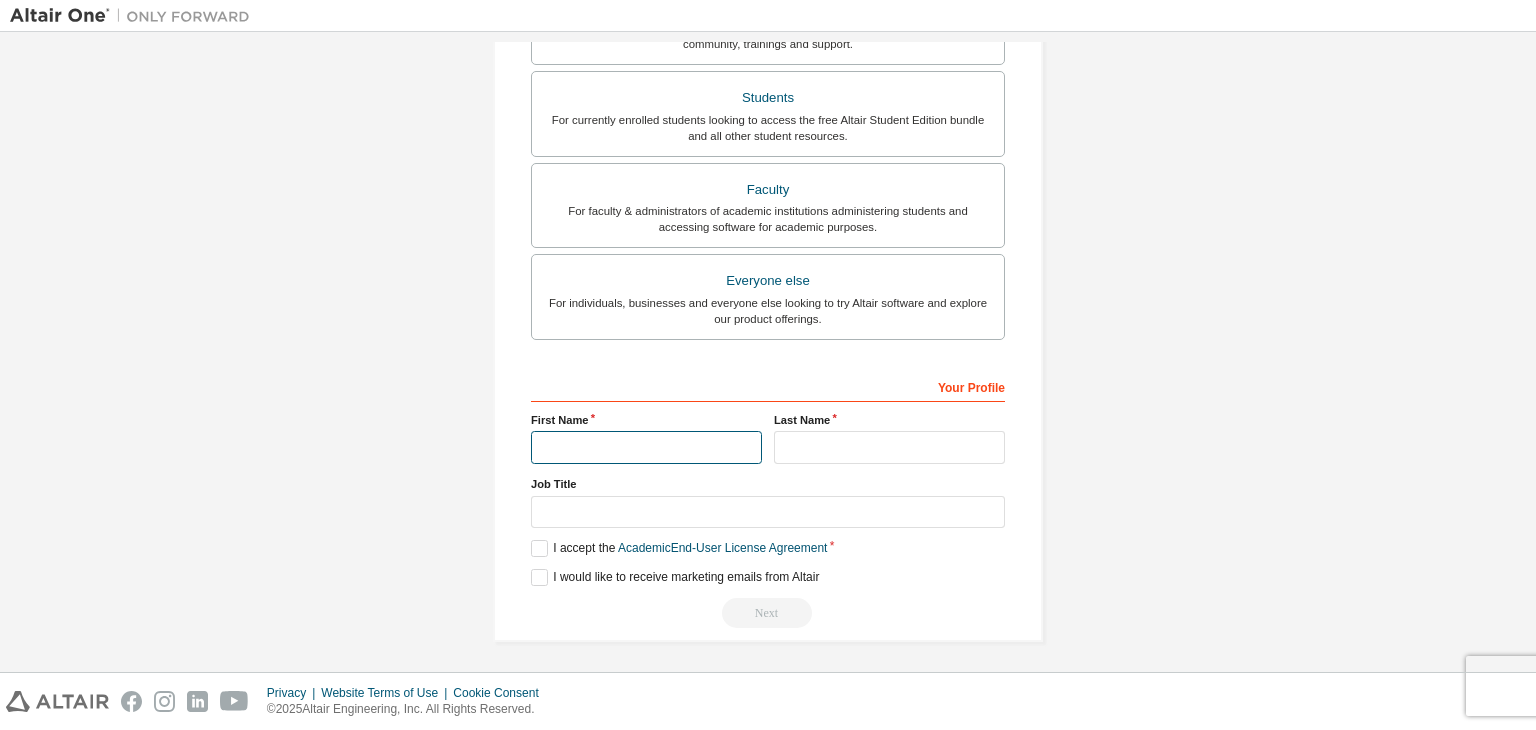 click at bounding box center (646, 447) 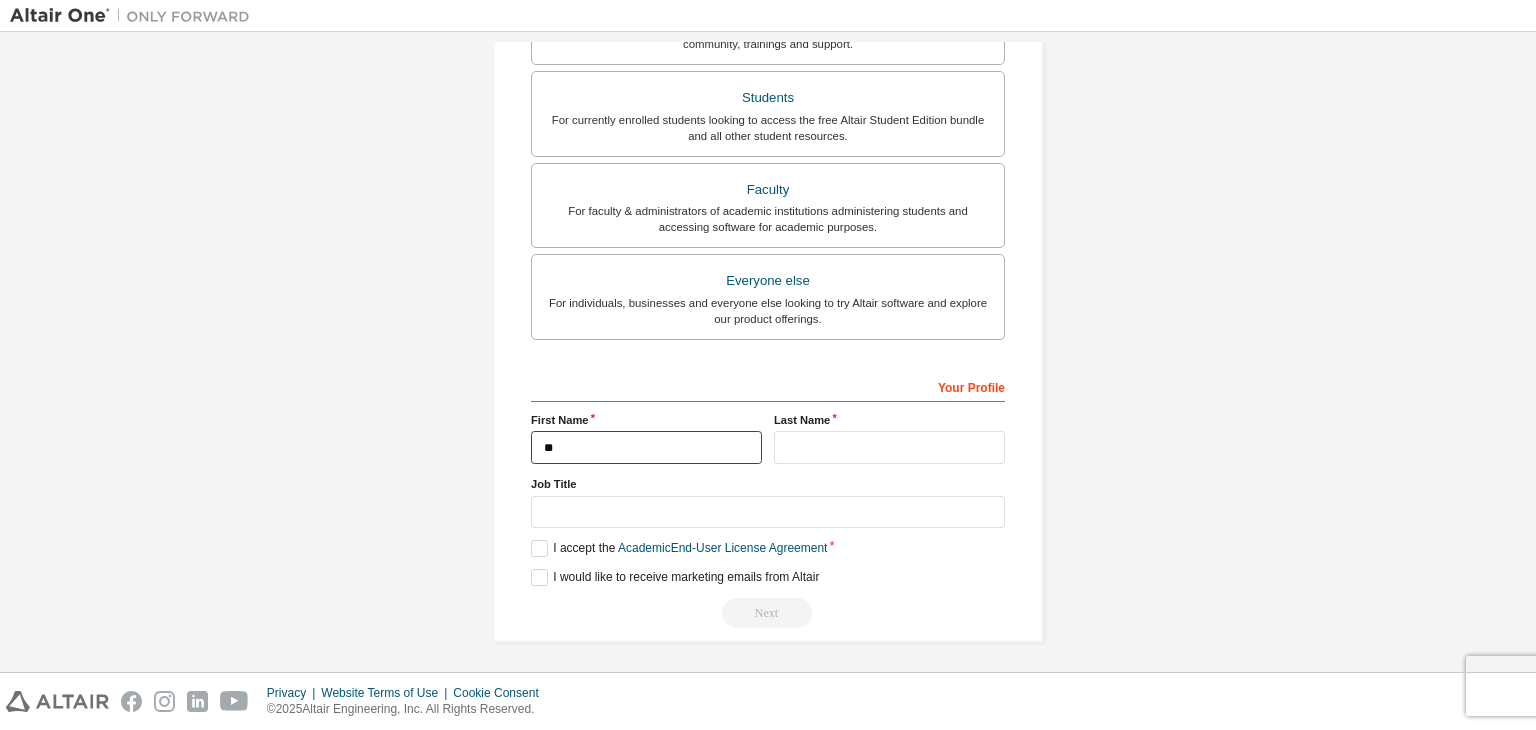 type on "*" 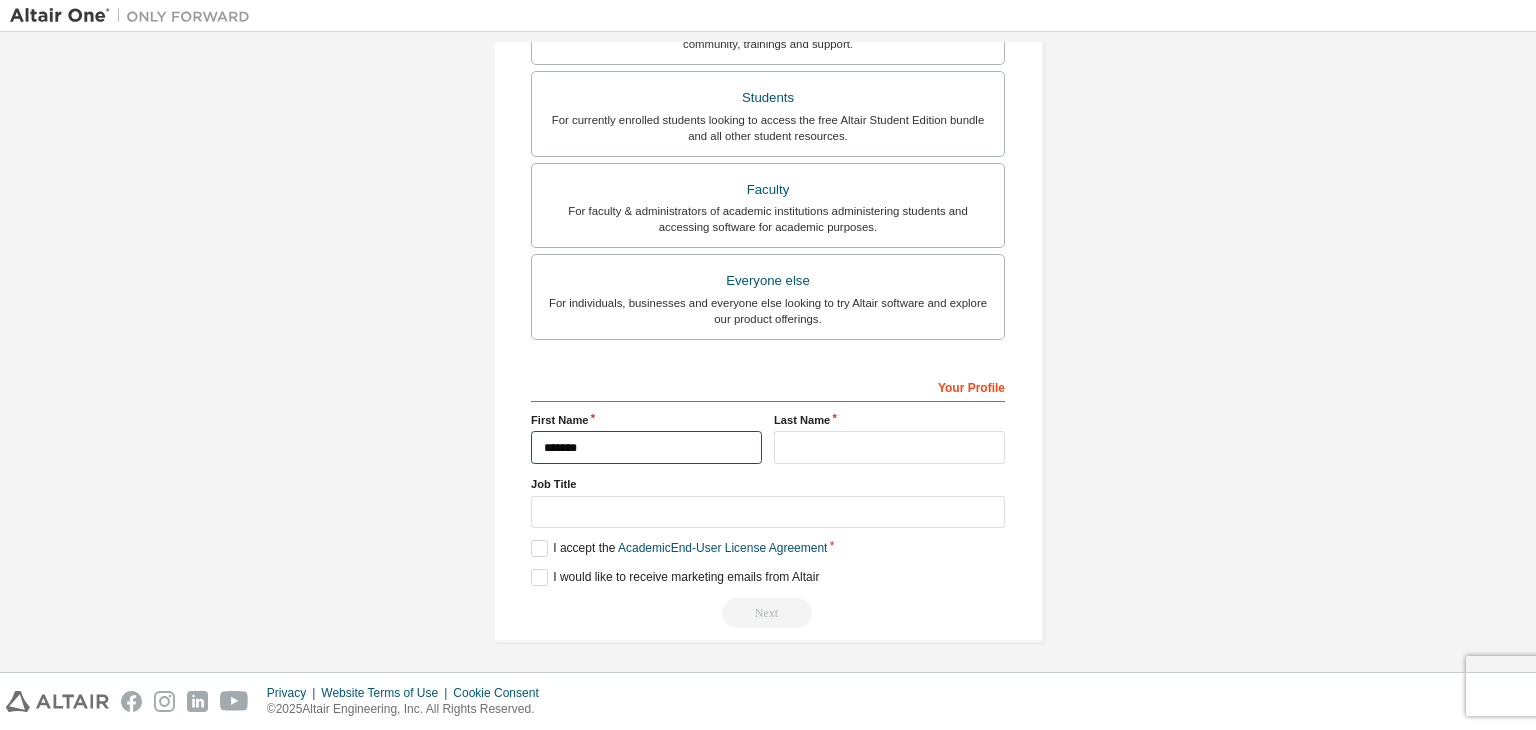 type on "*******" 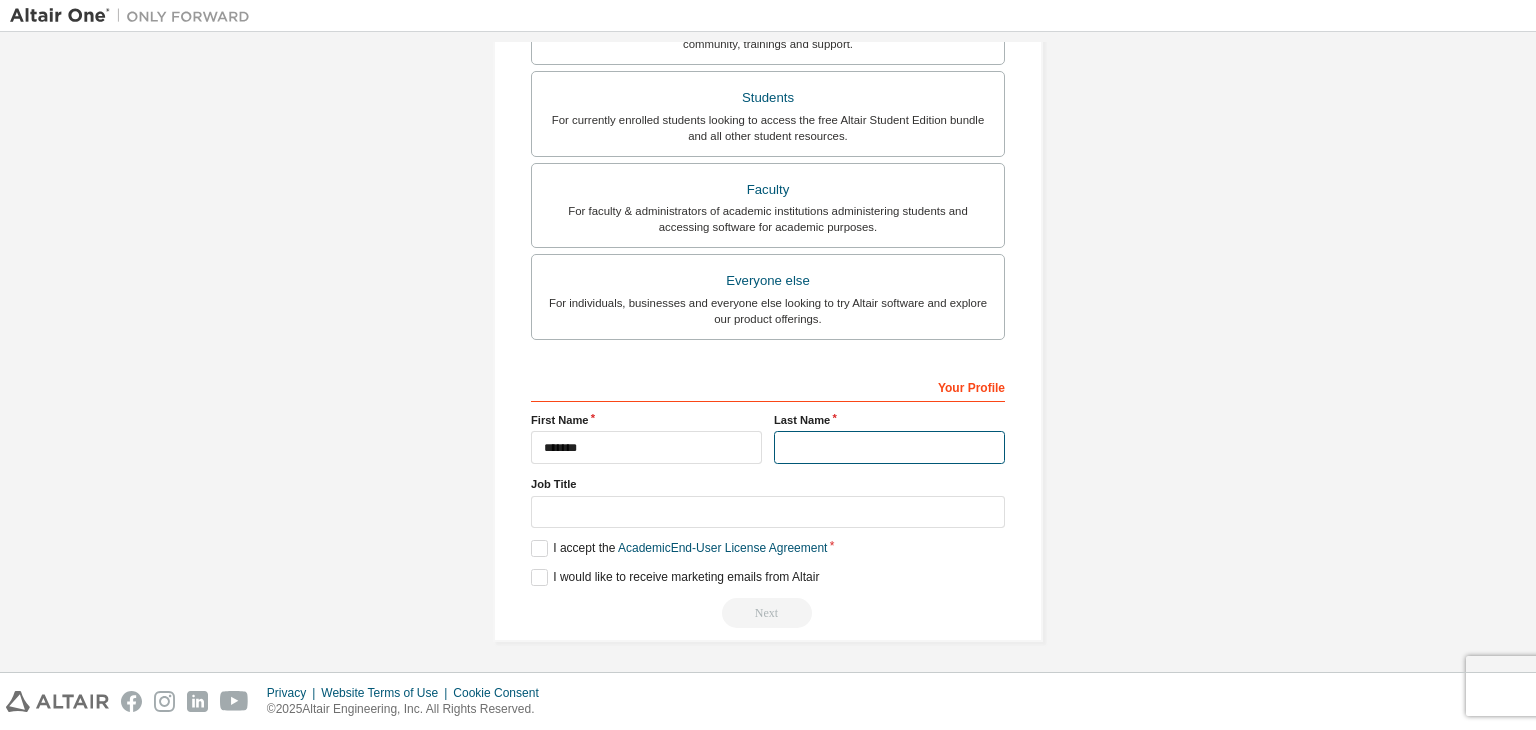 click at bounding box center (889, 447) 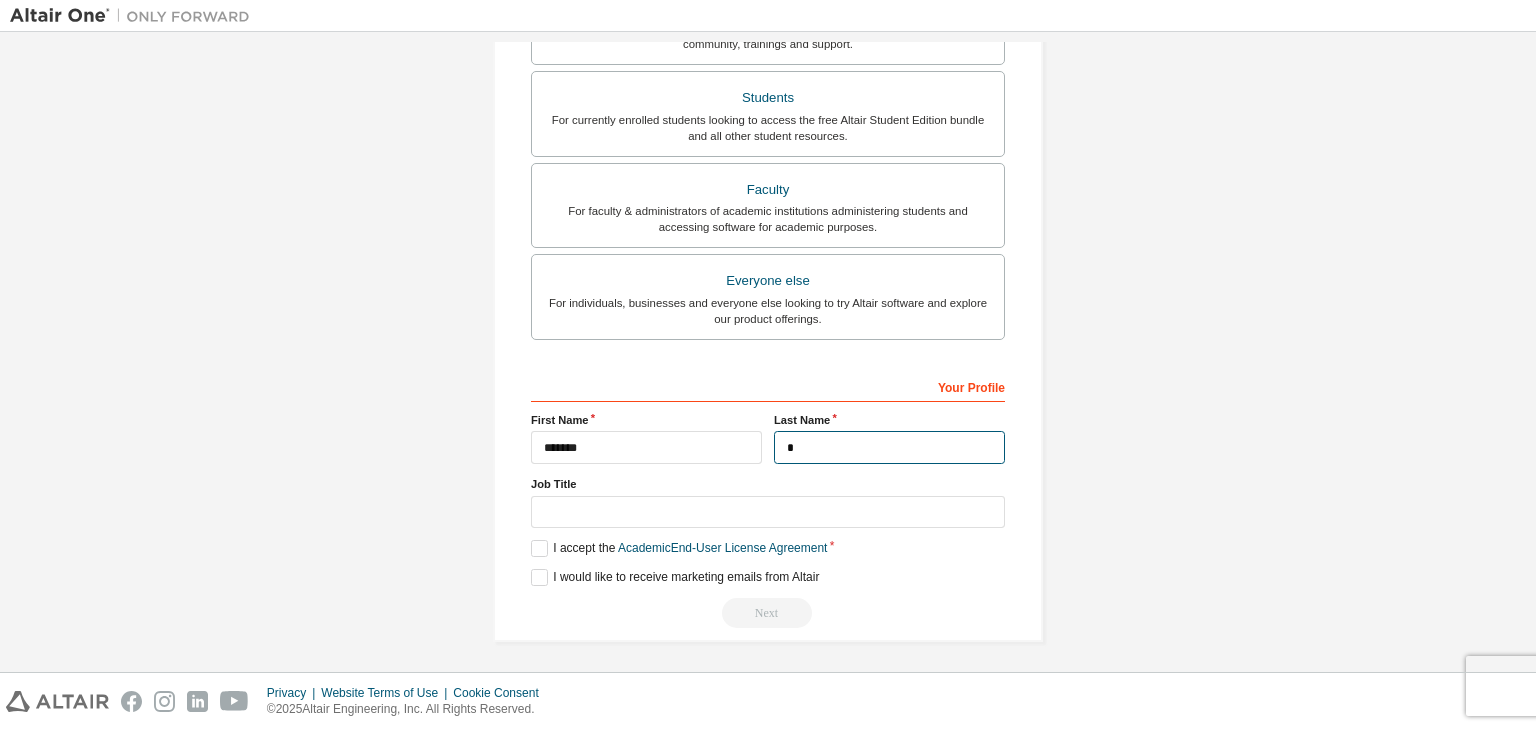 type on "*" 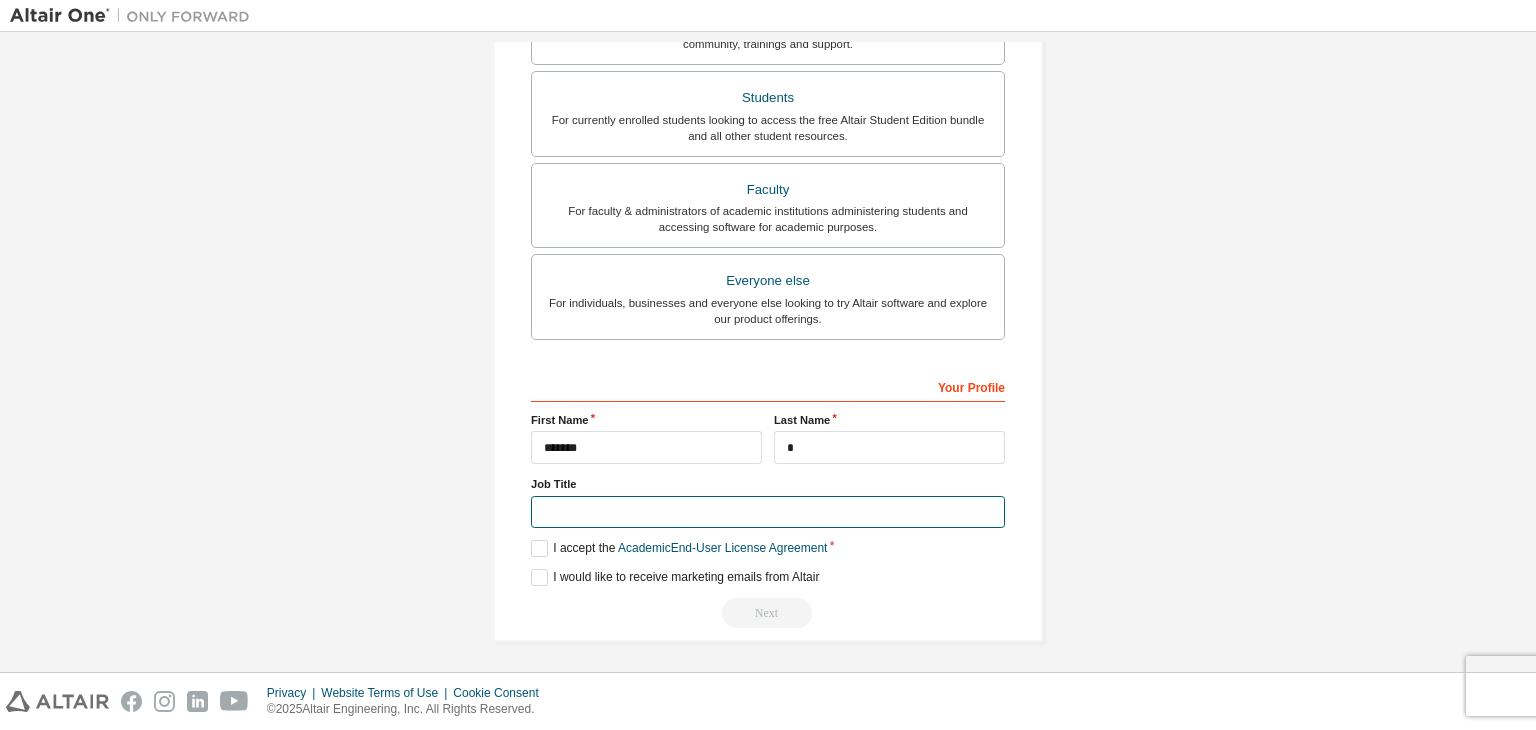 click at bounding box center (768, 512) 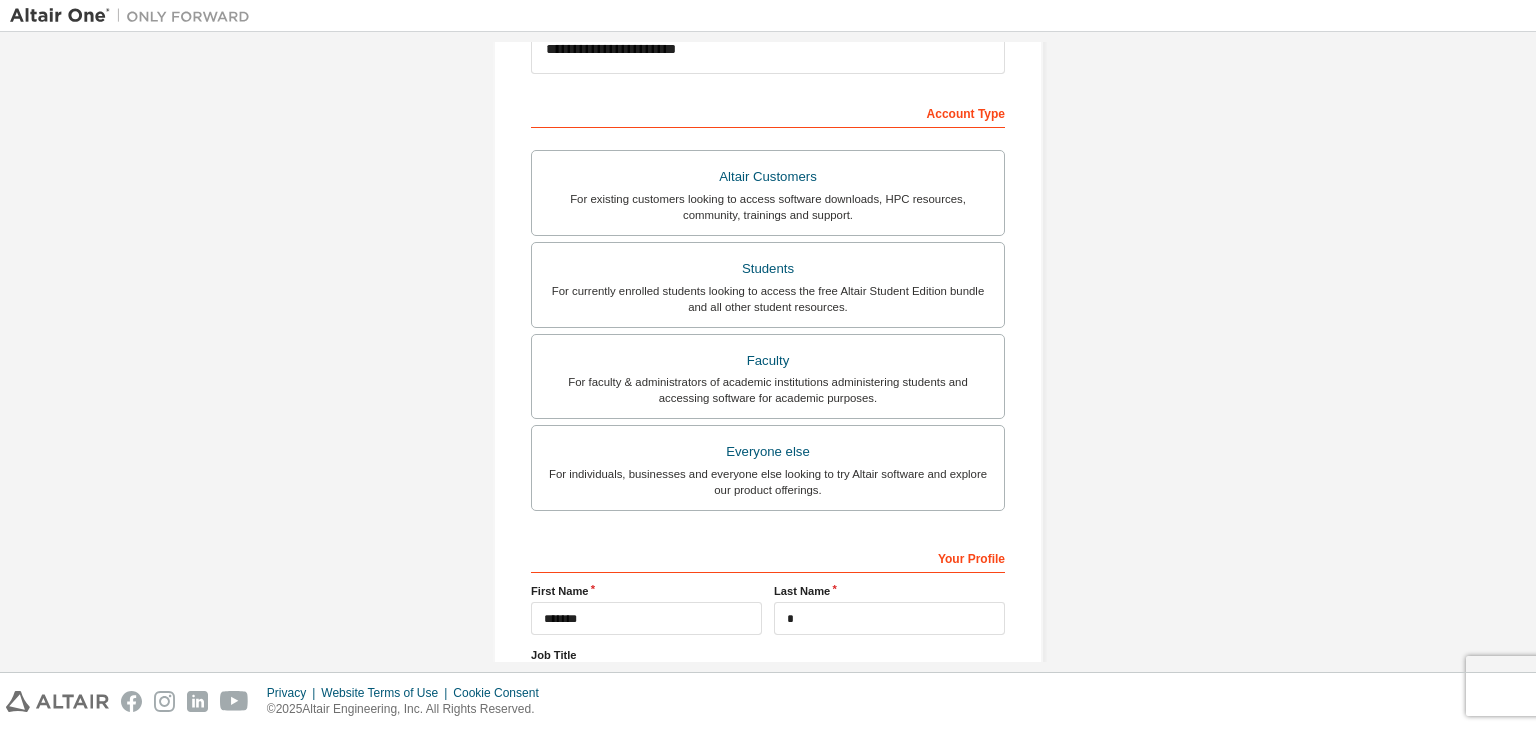 scroll, scrollTop: 435, scrollLeft: 0, axis: vertical 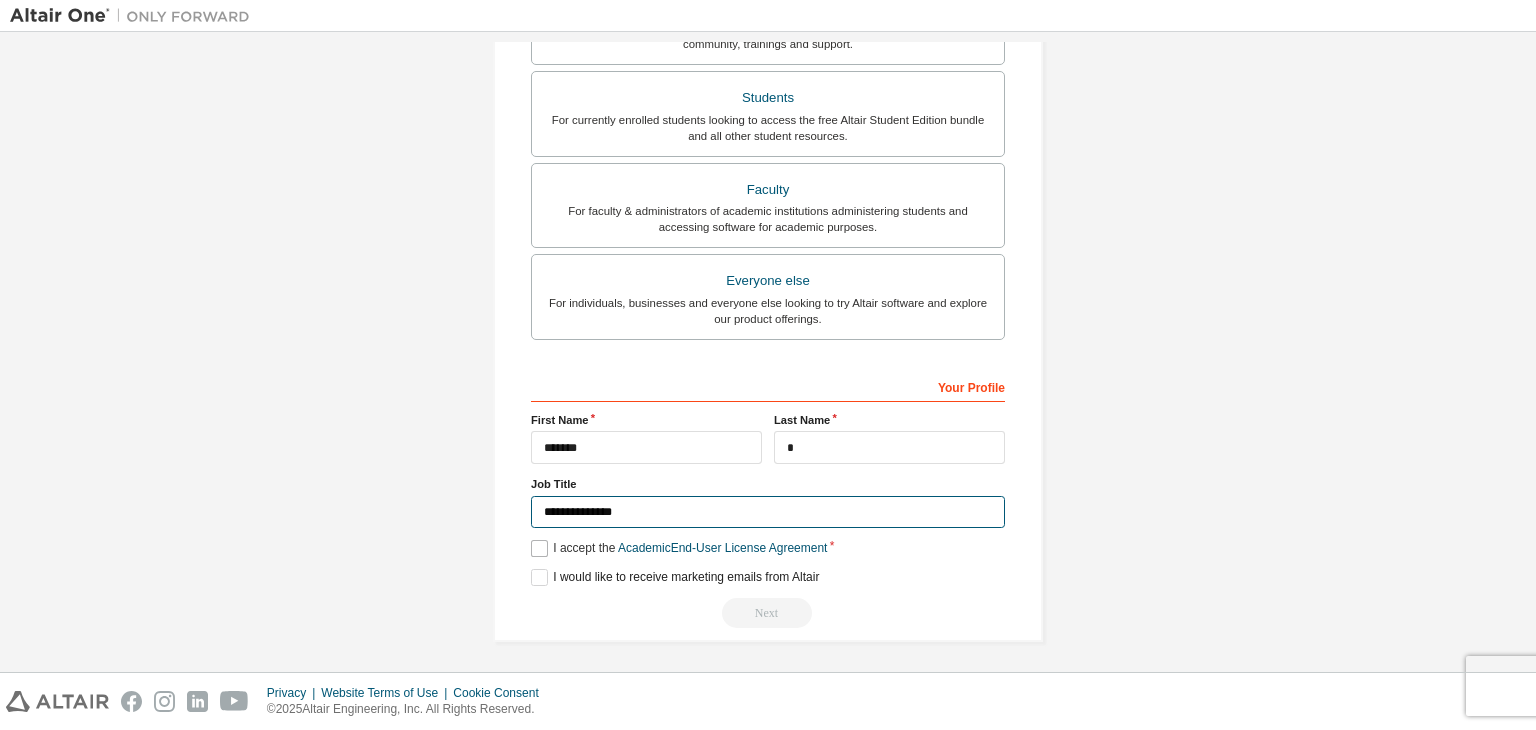 type on "**********" 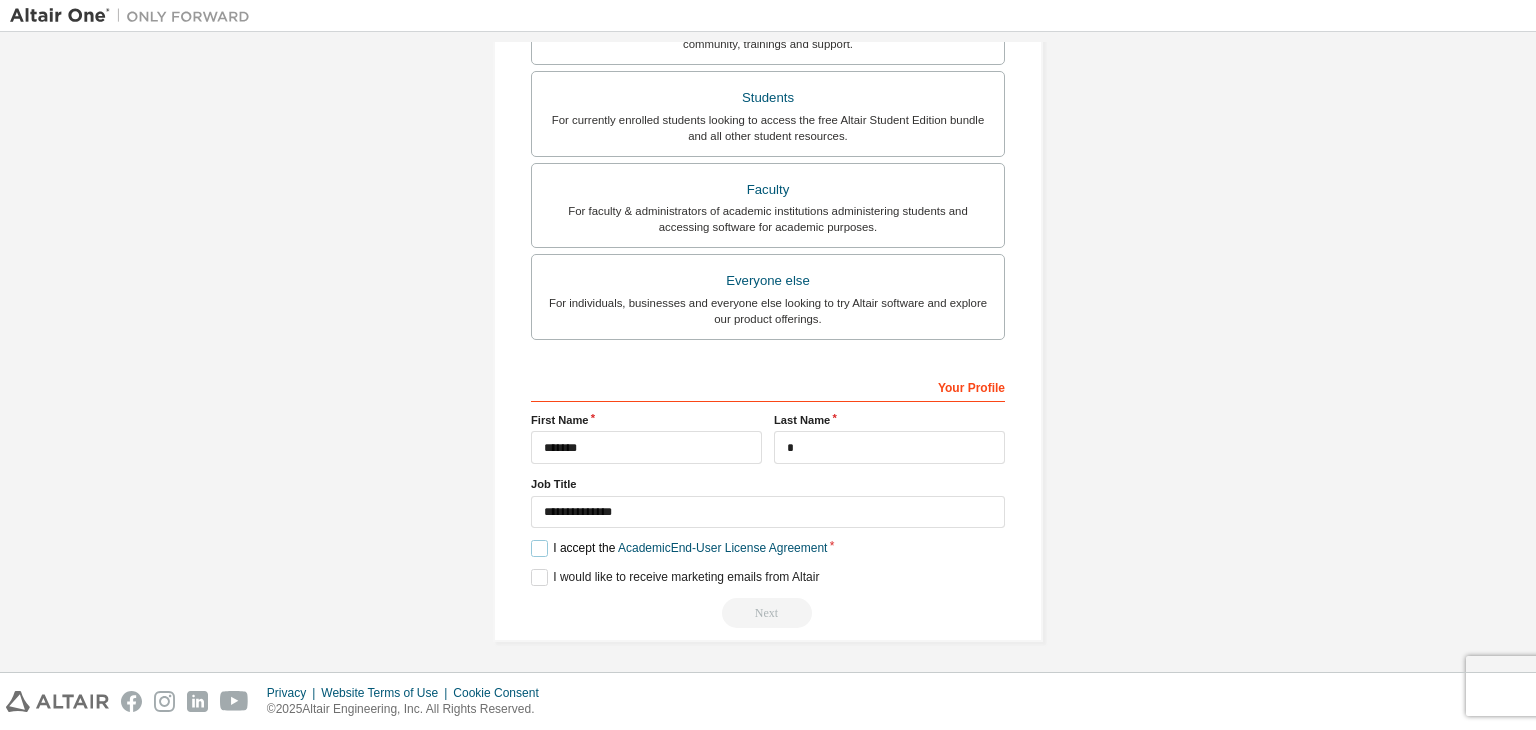 click on "I accept the   Academic   End-User License Agreement" at bounding box center (679, 548) 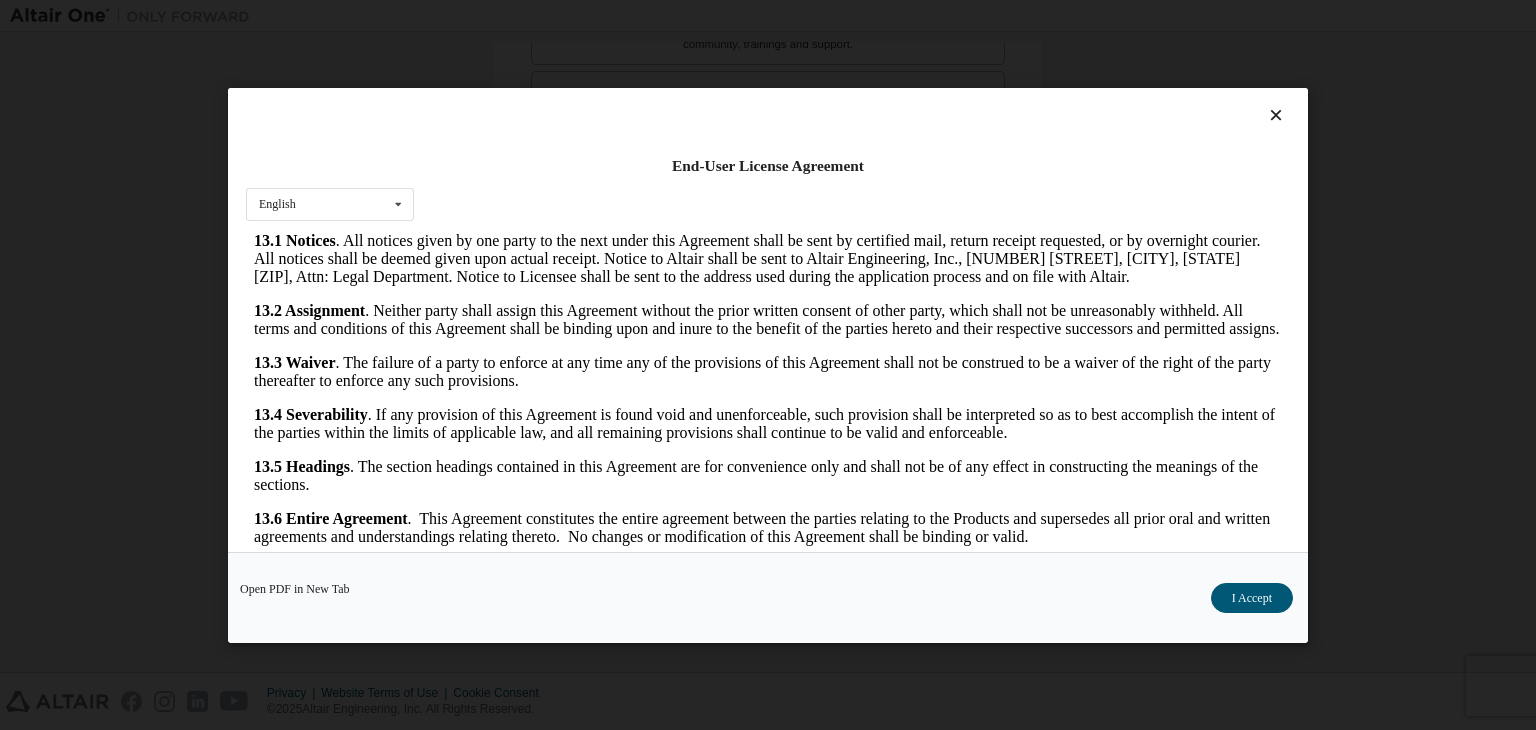 scroll, scrollTop: 3341, scrollLeft: 0, axis: vertical 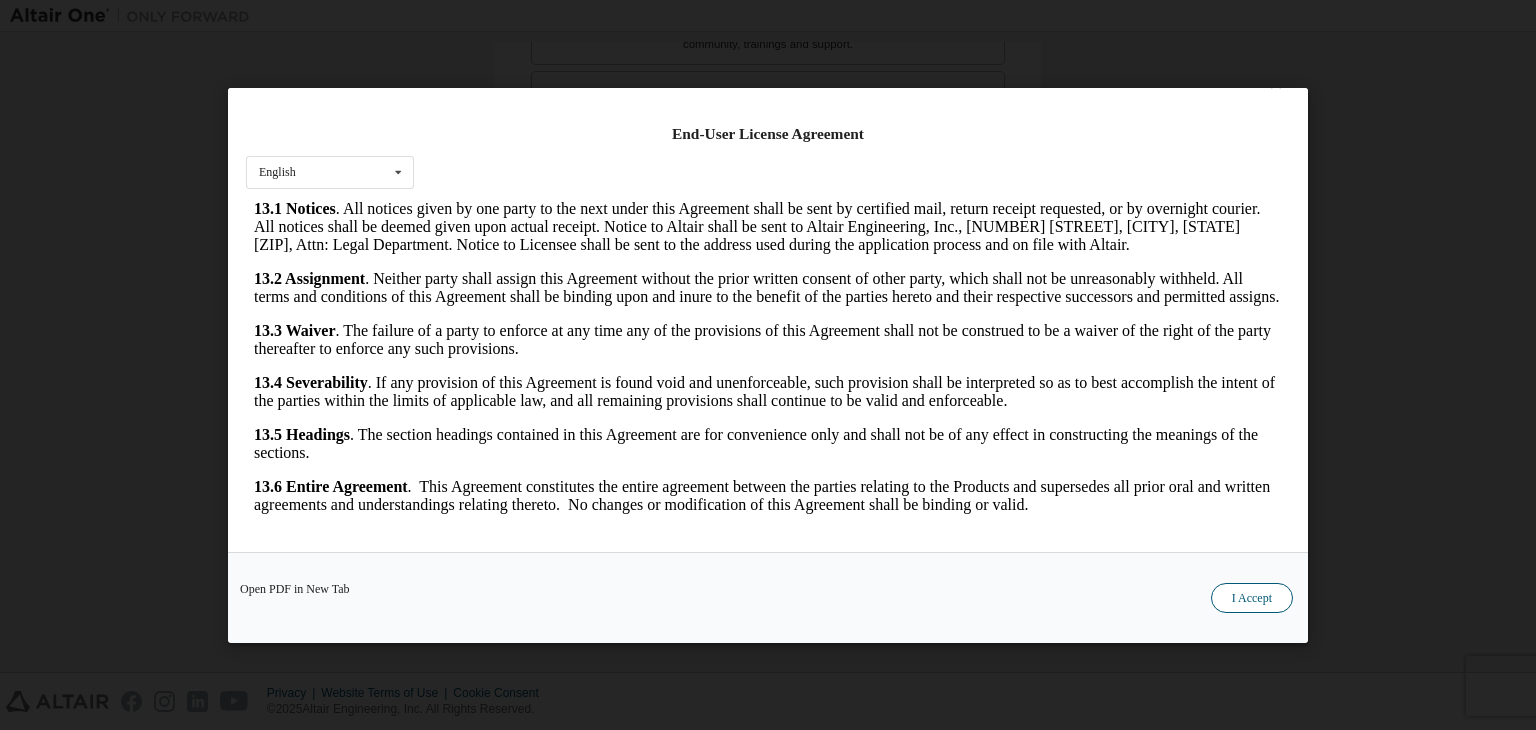 click on "I Accept" at bounding box center [1252, 598] 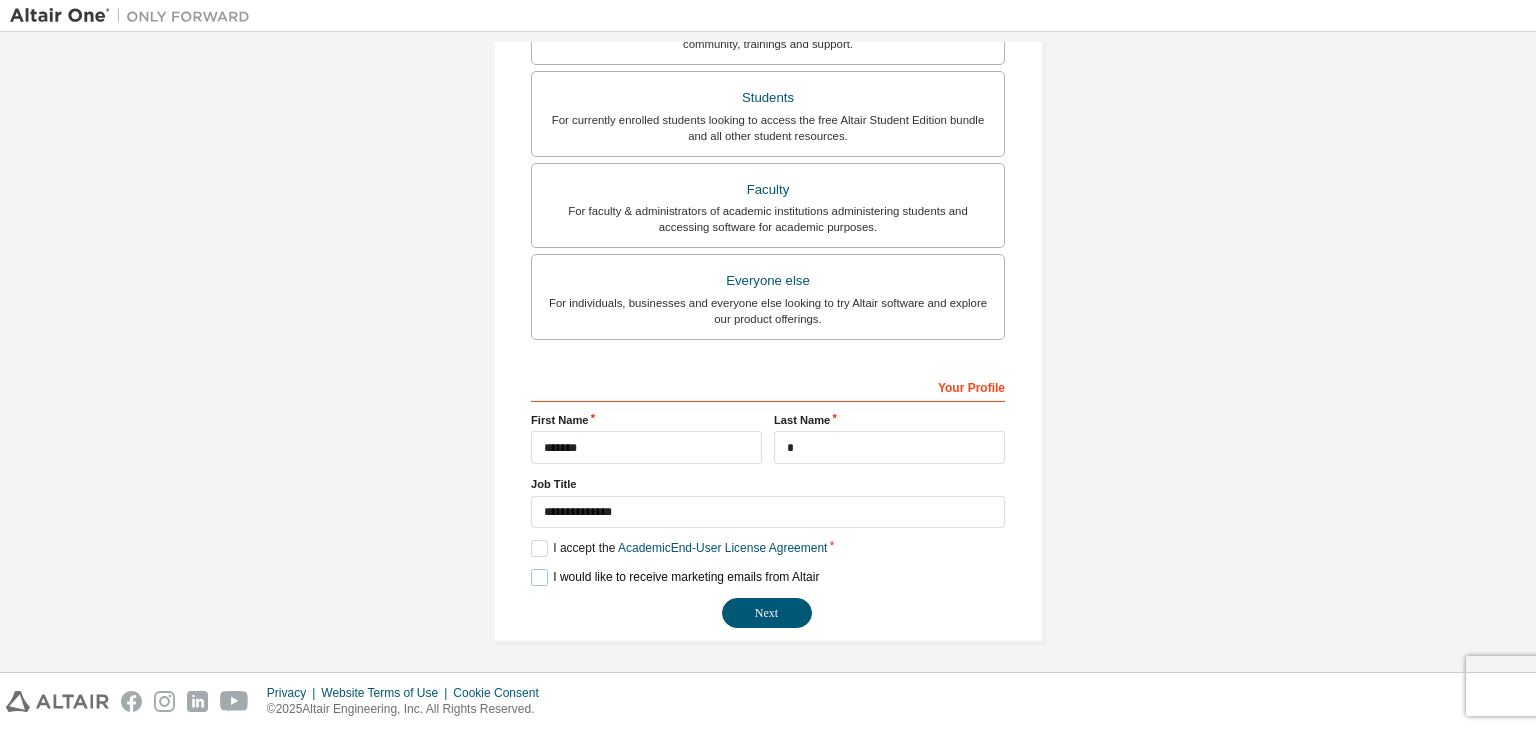 click on "I would like to receive marketing emails from Altair" at bounding box center (675, 577) 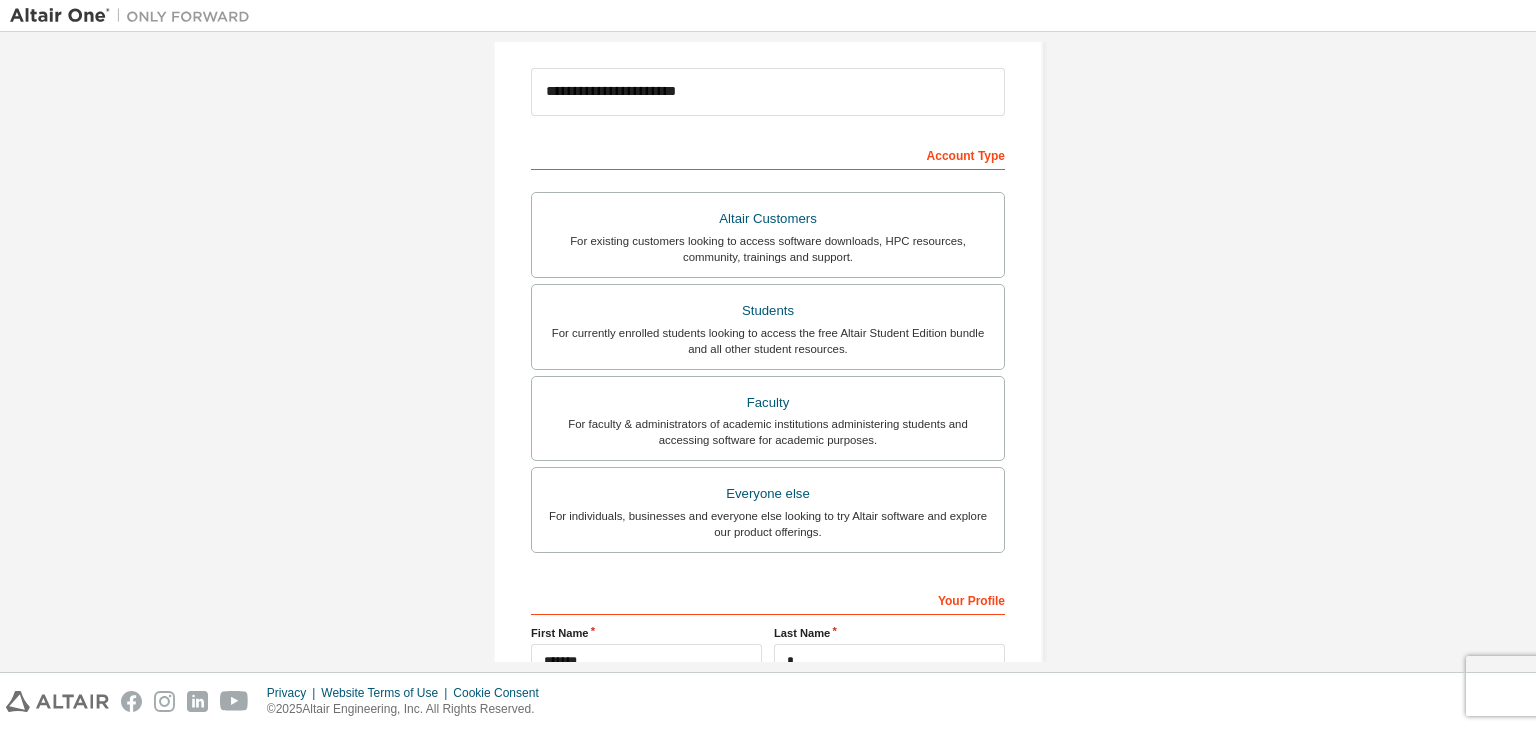scroll, scrollTop: 239, scrollLeft: 0, axis: vertical 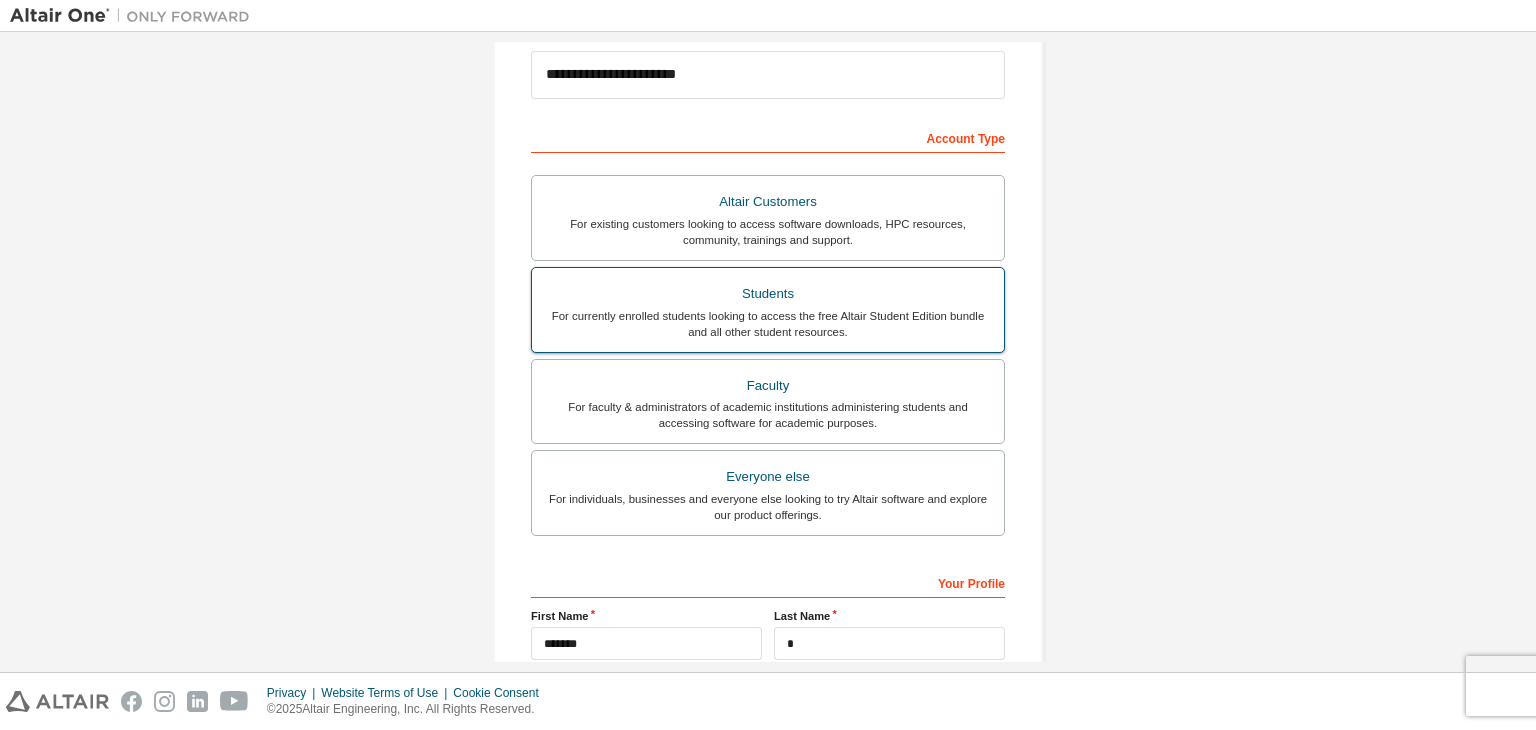 click on "For currently enrolled students looking to access the free Altair Student Edition bundle and all other student resources." at bounding box center [768, 324] 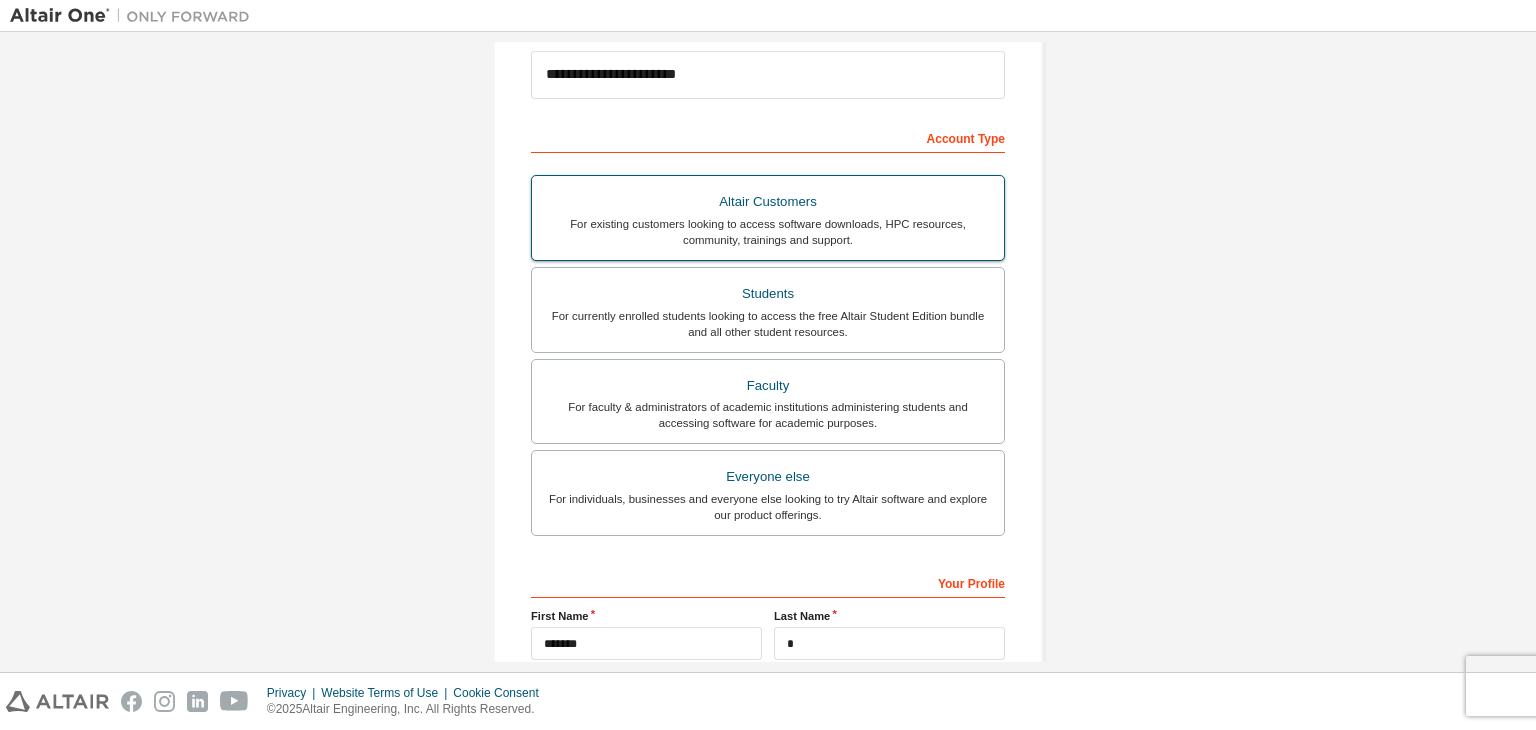 click on "For existing customers looking to access software downloads, HPC resources, community, trainings and support." at bounding box center (768, 232) 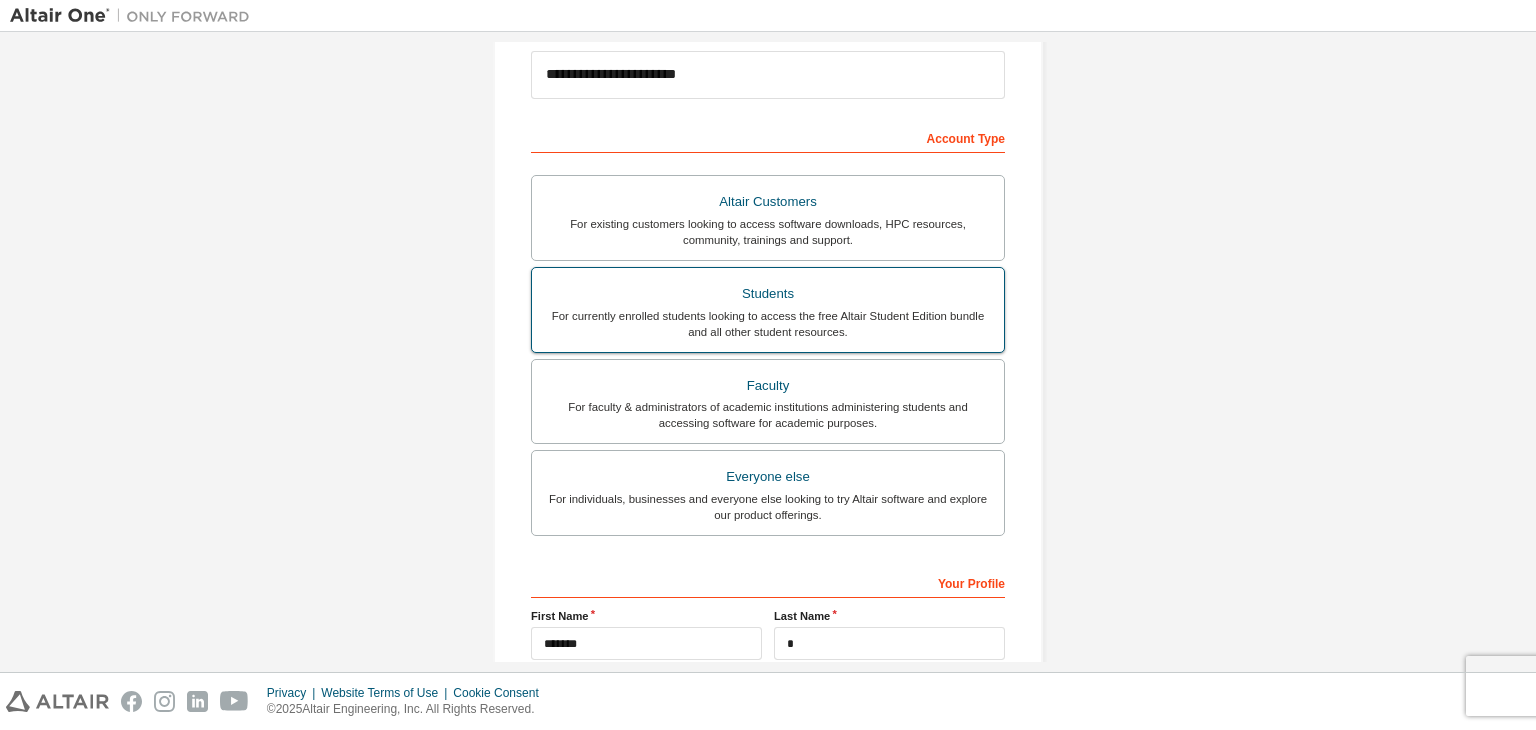 click on "For currently enrolled students looking to access the free Altair Student Edition bundle and all other student resources." at bounding box center (768, 324) 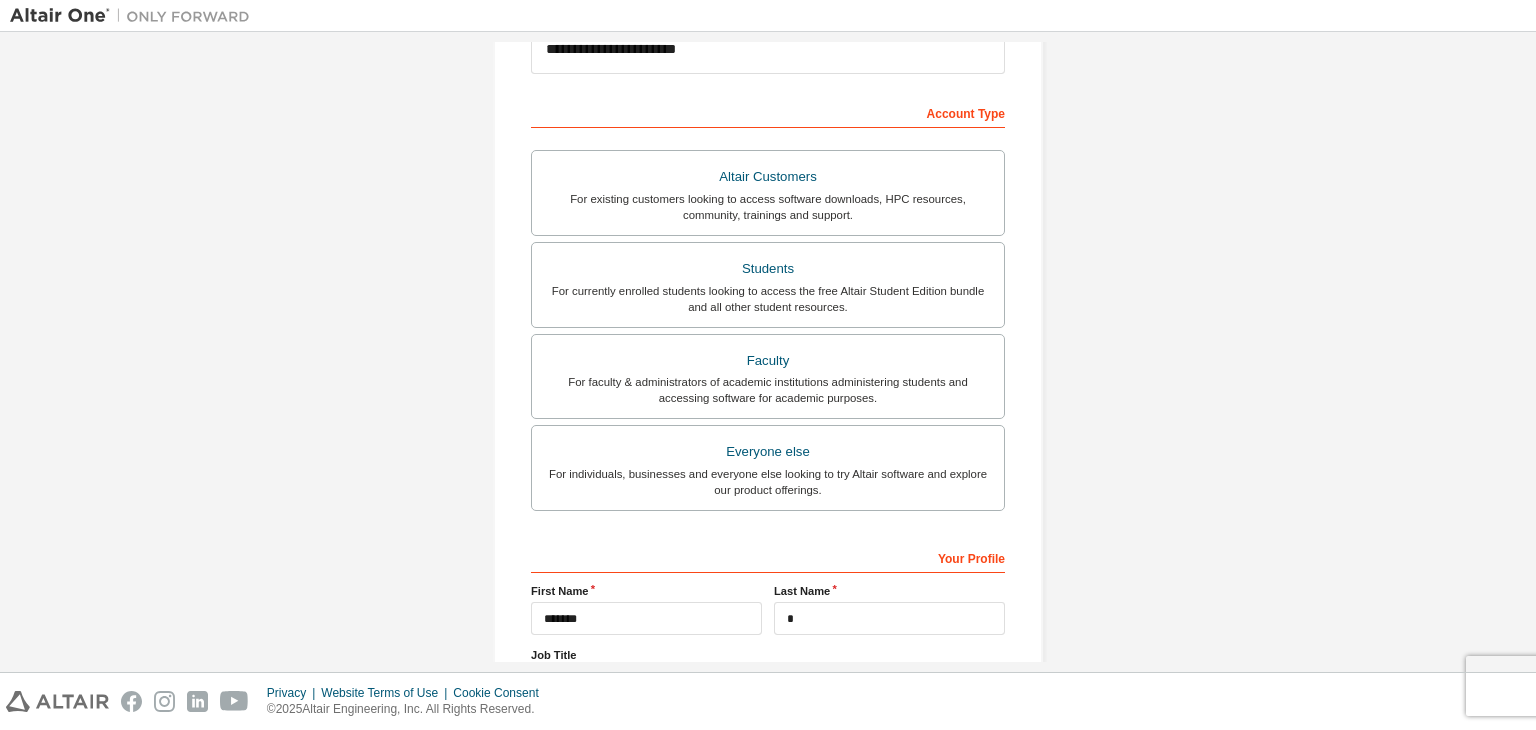 scroll, scrollTop: 435, scrollLeft: 0, axis: vertical 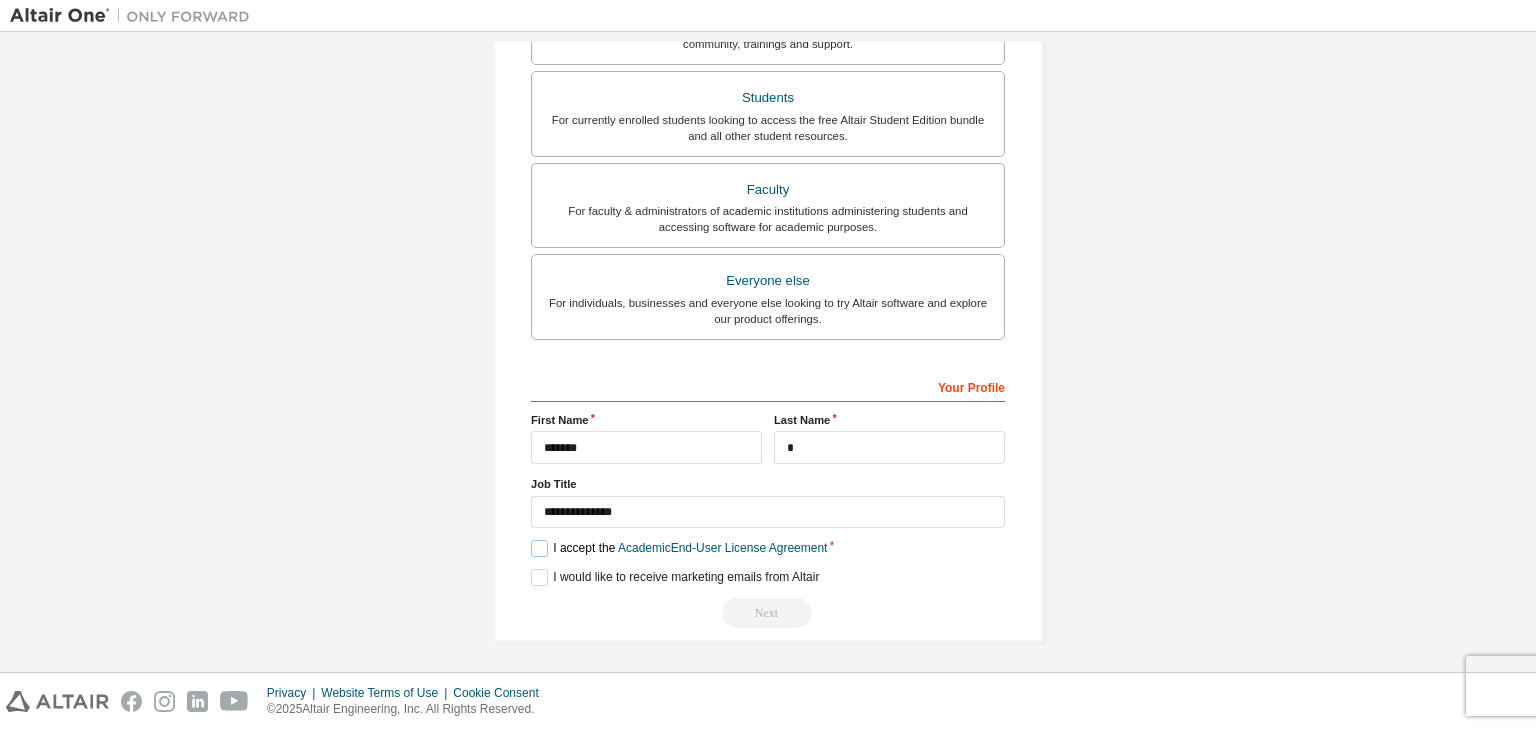 click on "I accept the   Academic   End-User License Agreement" at bounding box center (679, 548) 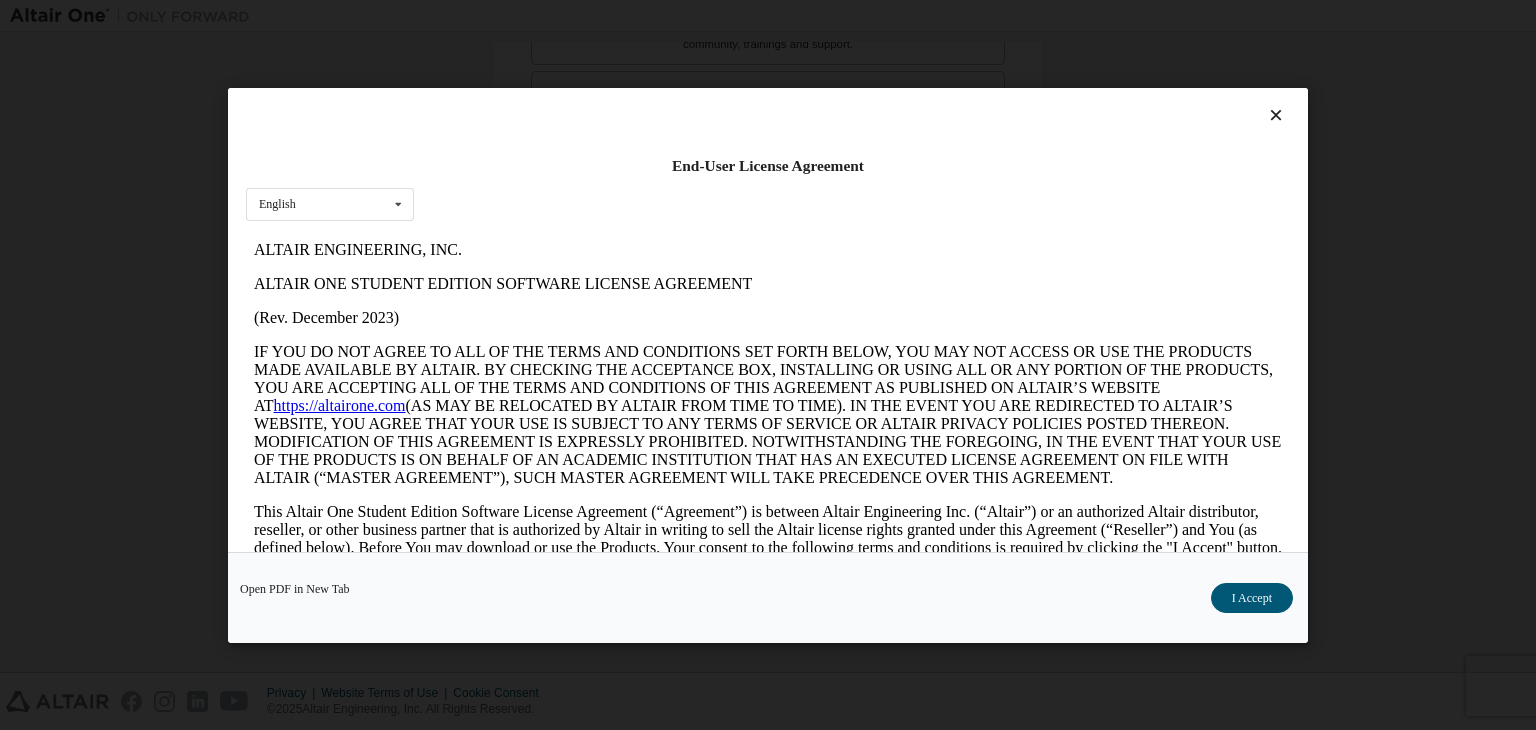 scroll, scrollTop: 0, scrollLeft: 0, axis: both 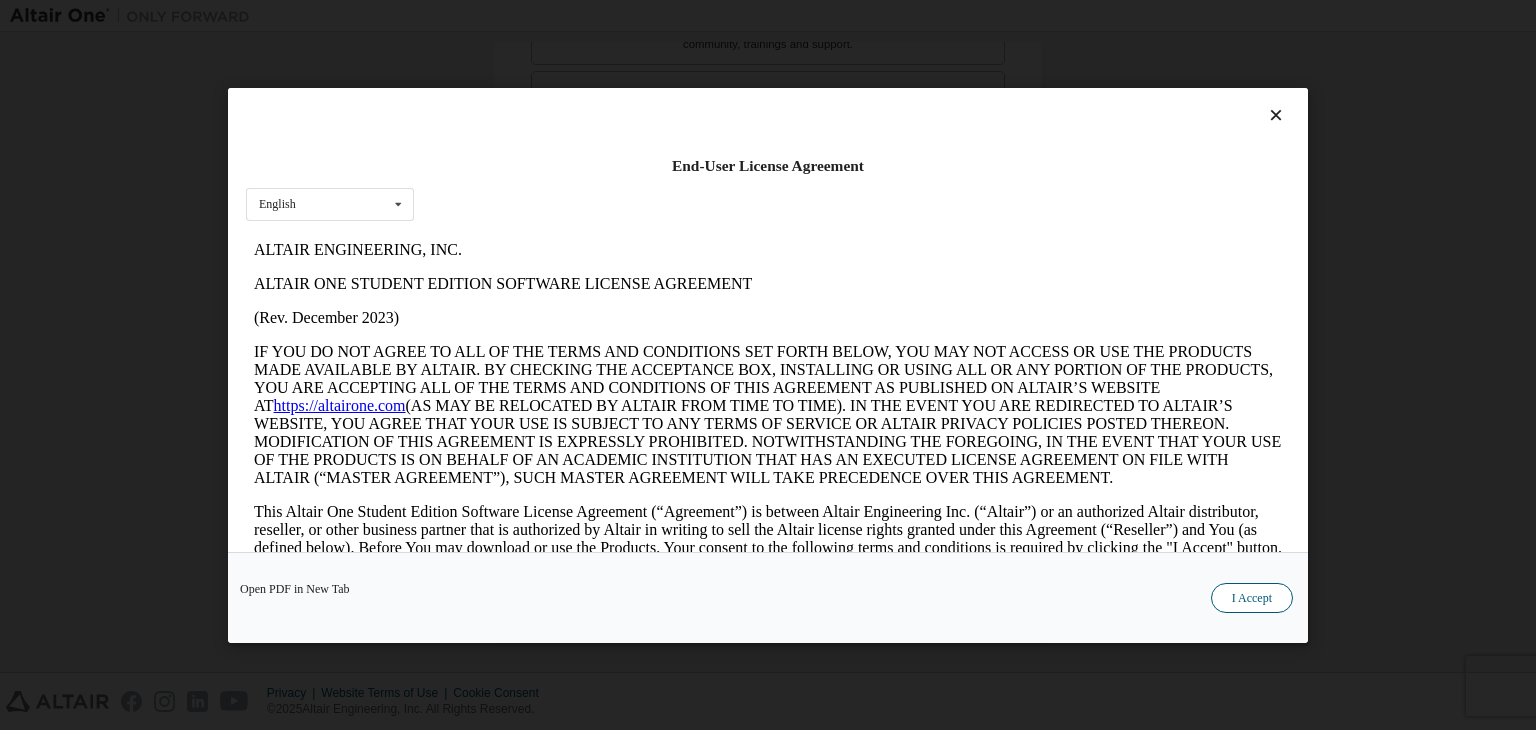 click on "I Accept" at bounding box center [1252, 598] 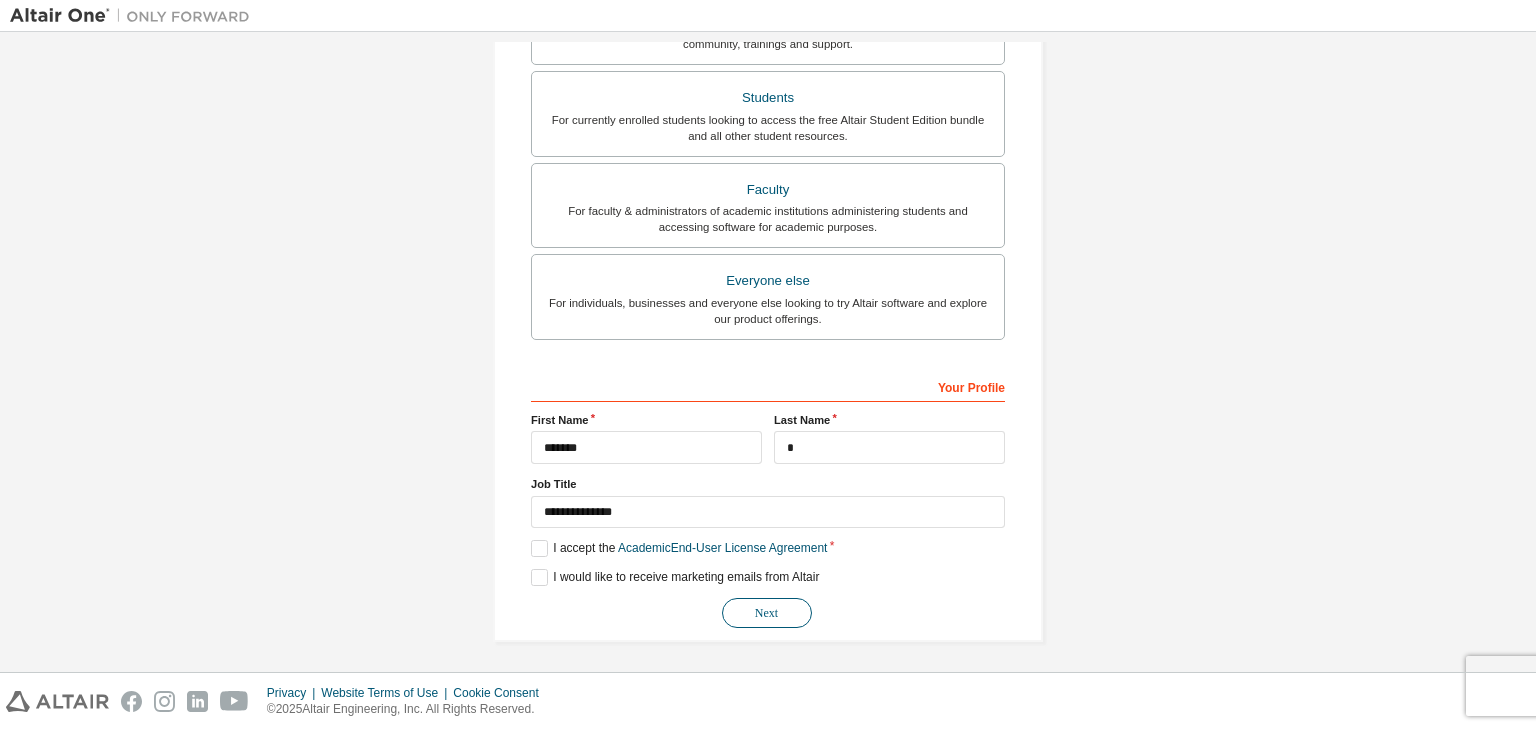 click on "Next" at bounding box center (767, 613) 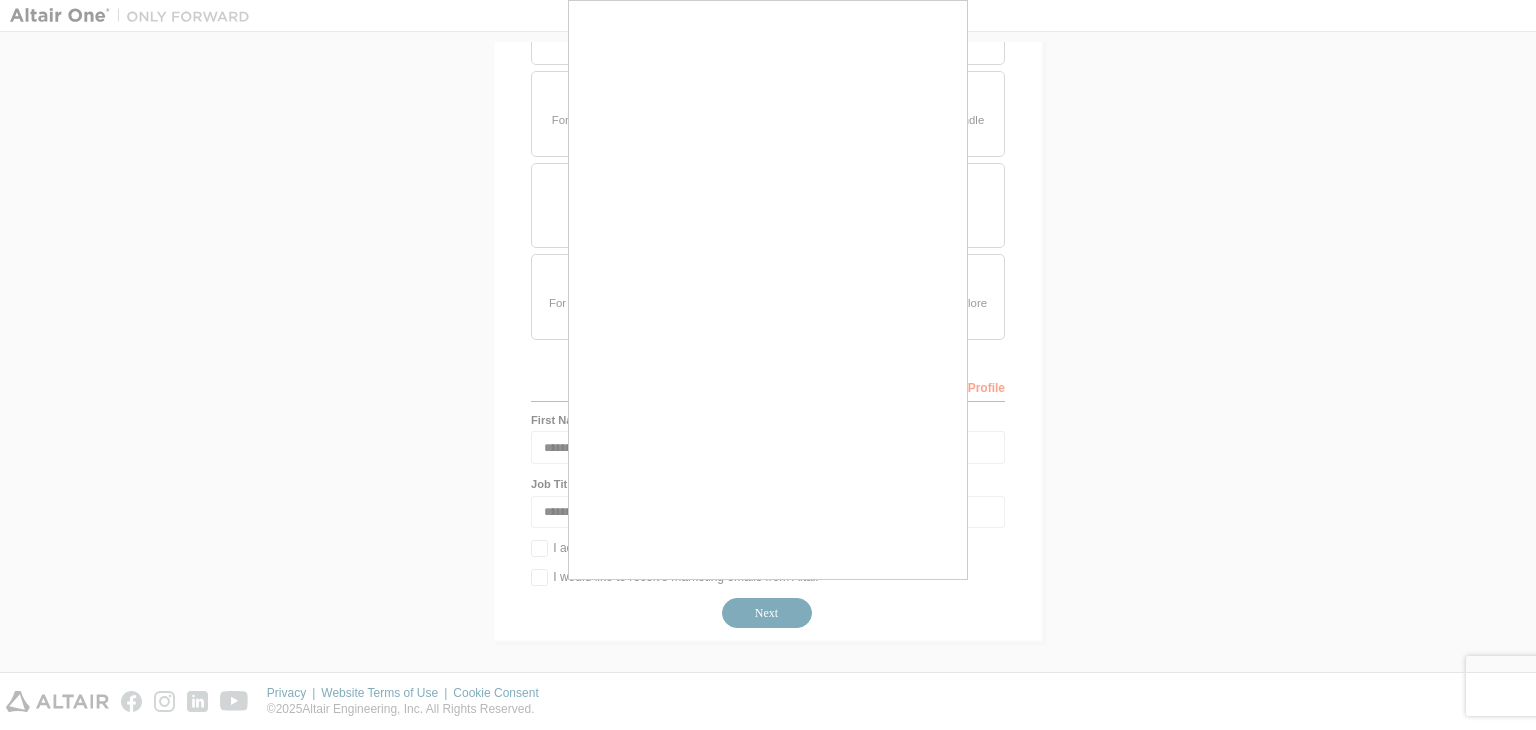 click at bounding box center [768, 365] 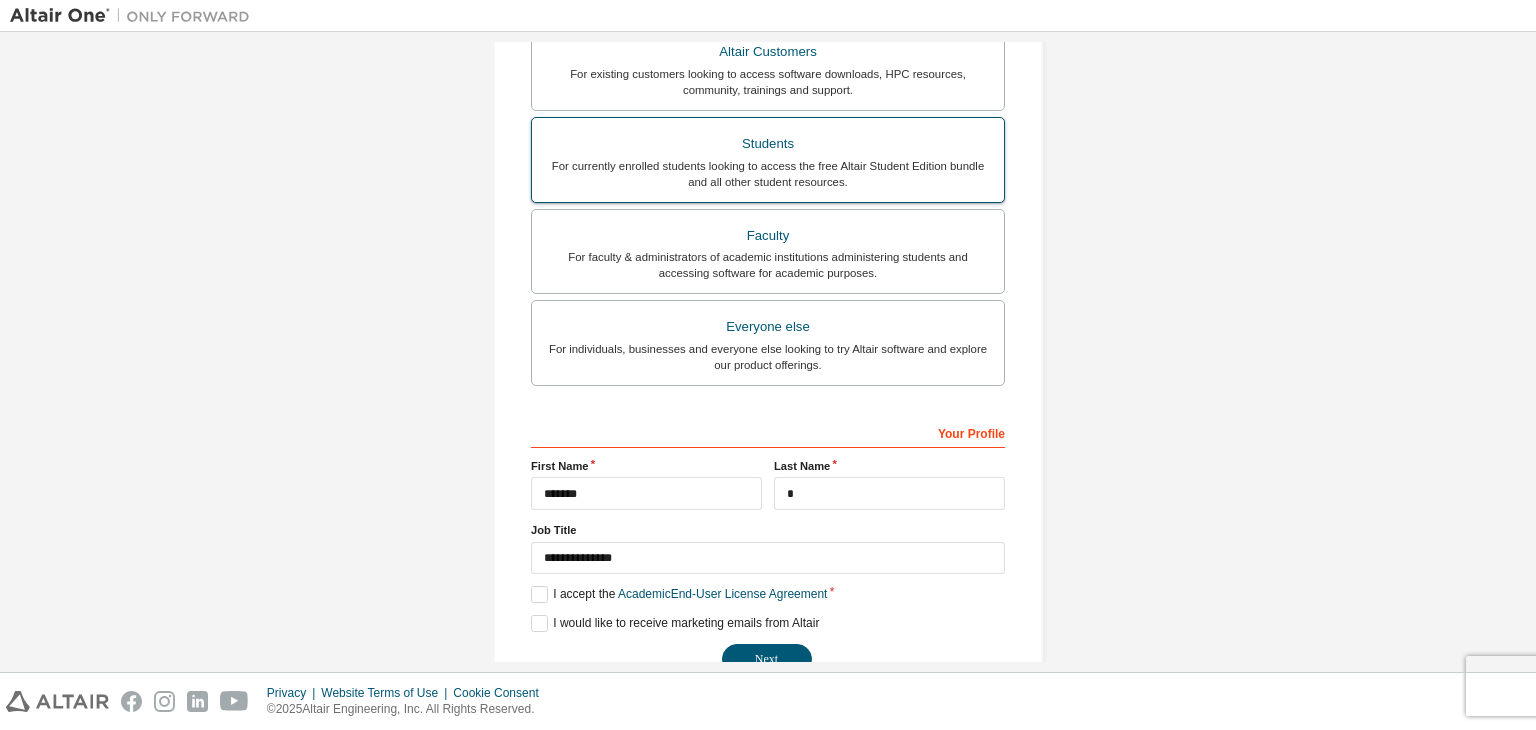 scroll, scrollTop: 435, scrollLeft: 0, axis: vertical 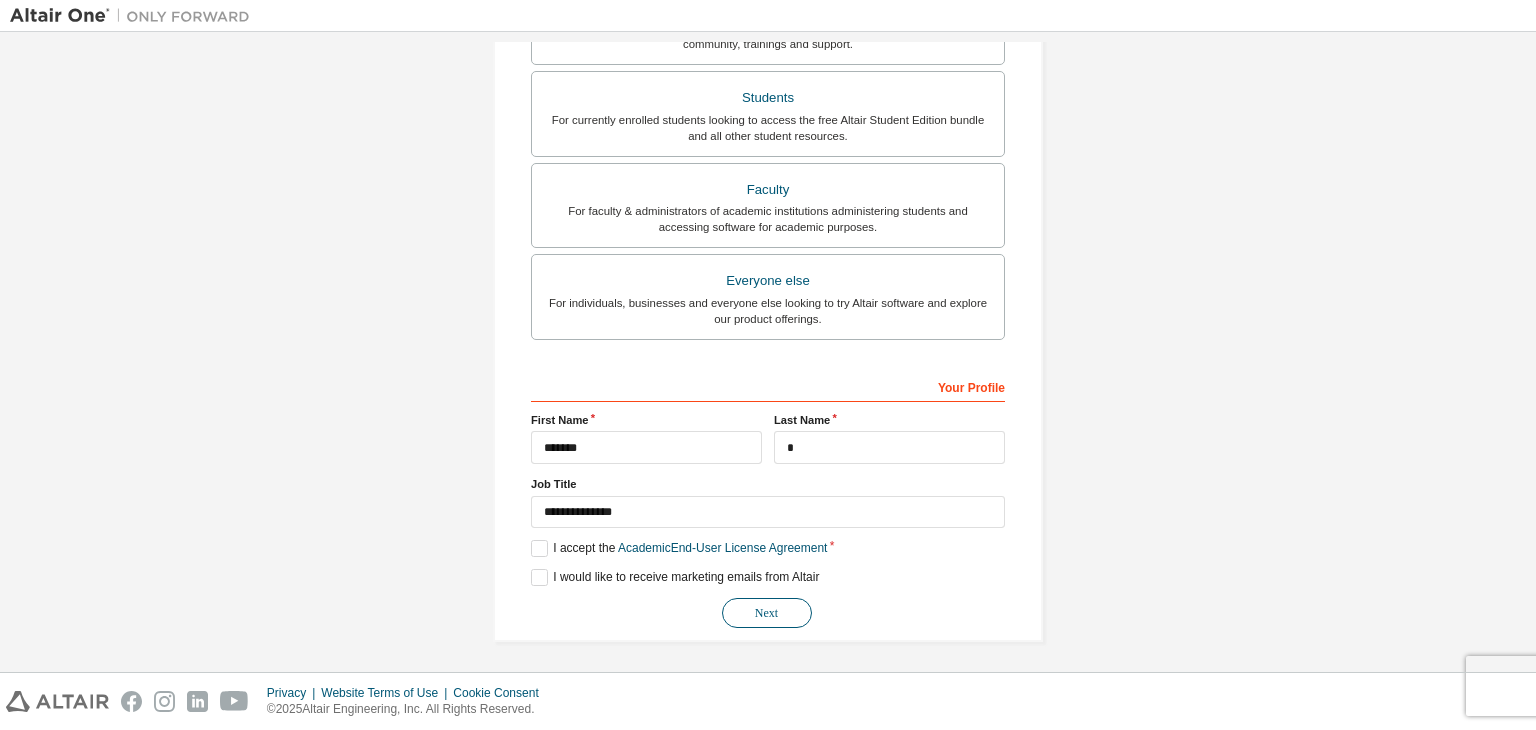 click on "Next" at bounding box center [767, 613] 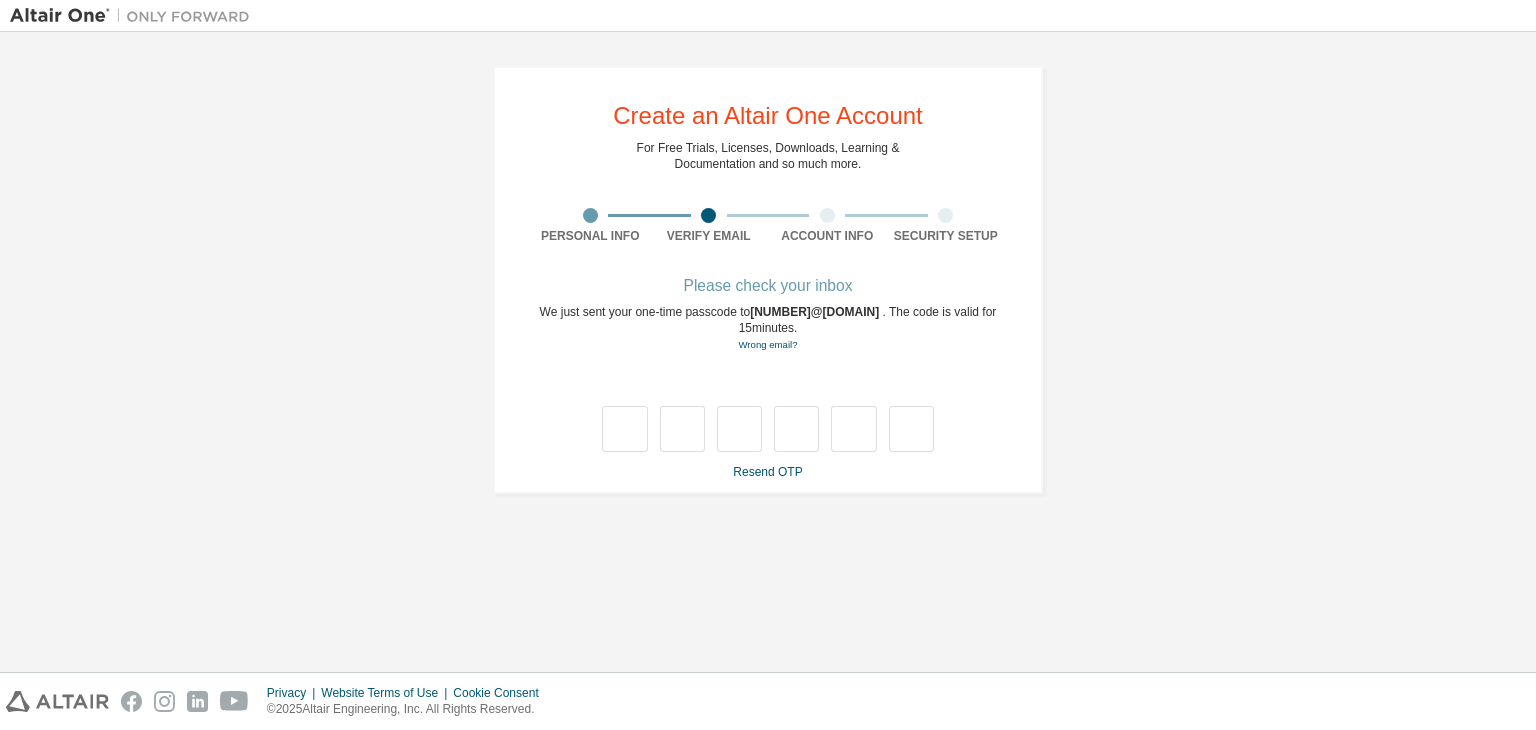 scroll, scrollTop: 0, scrollLeft: 0, axis: both 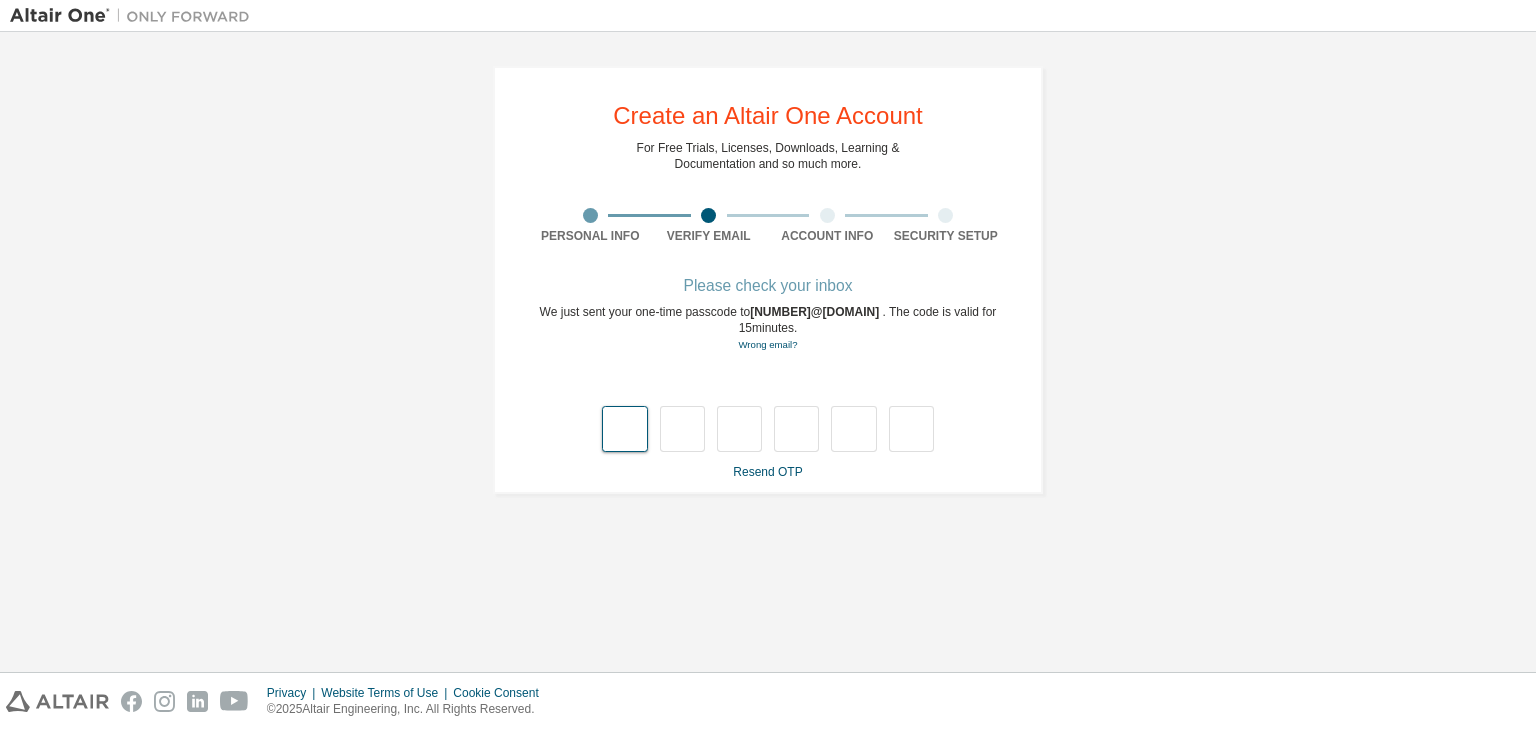 click at bounding box center [624, 429] 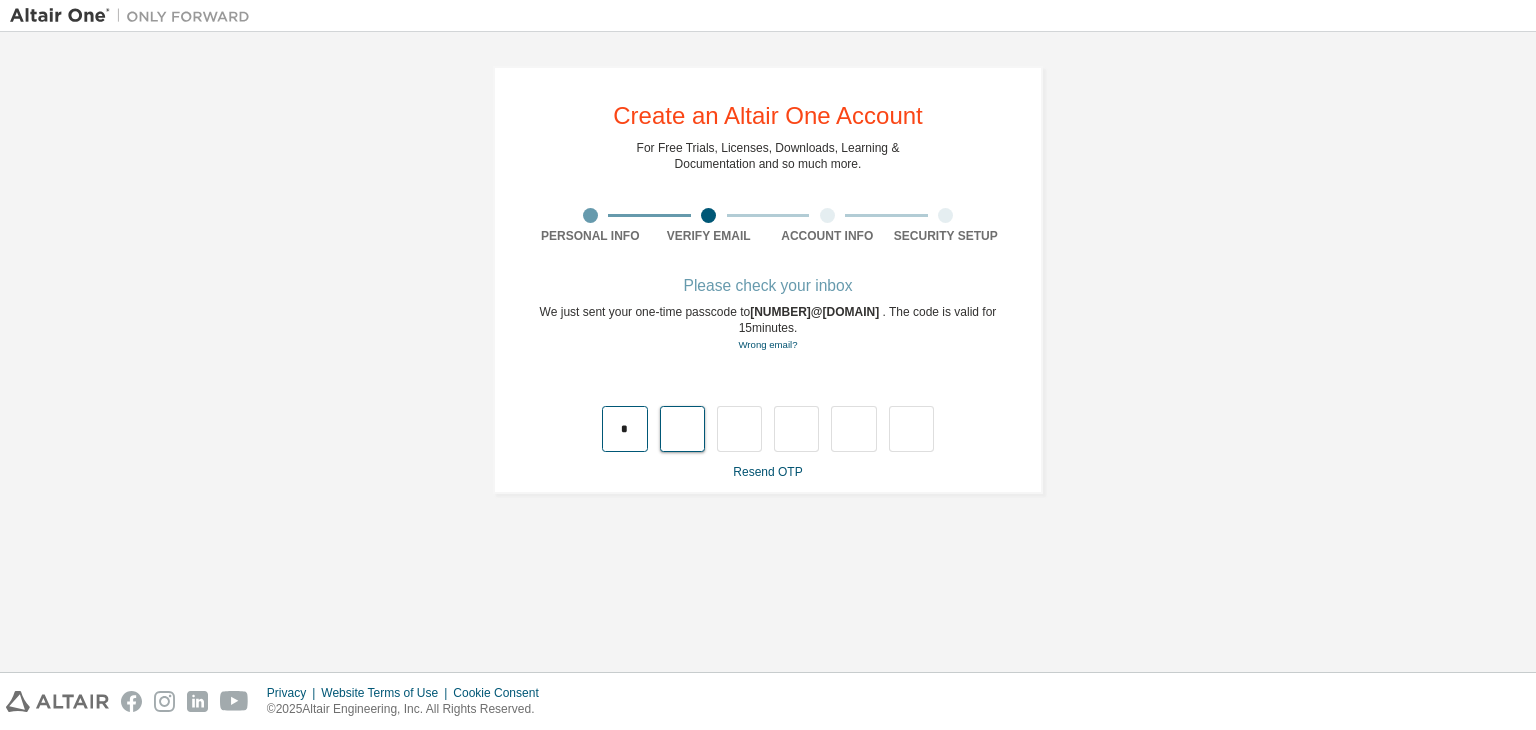 type on "*" 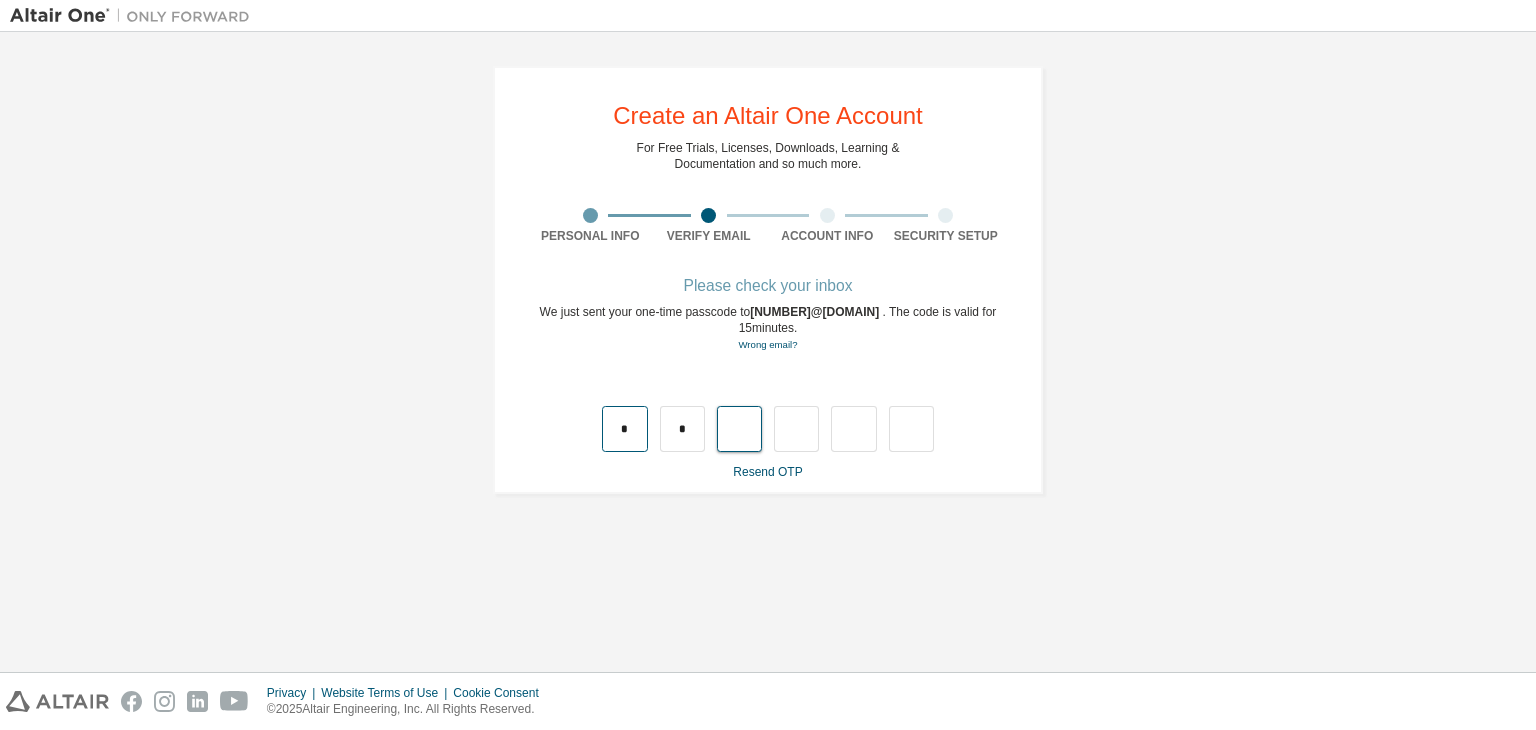 type on "*" 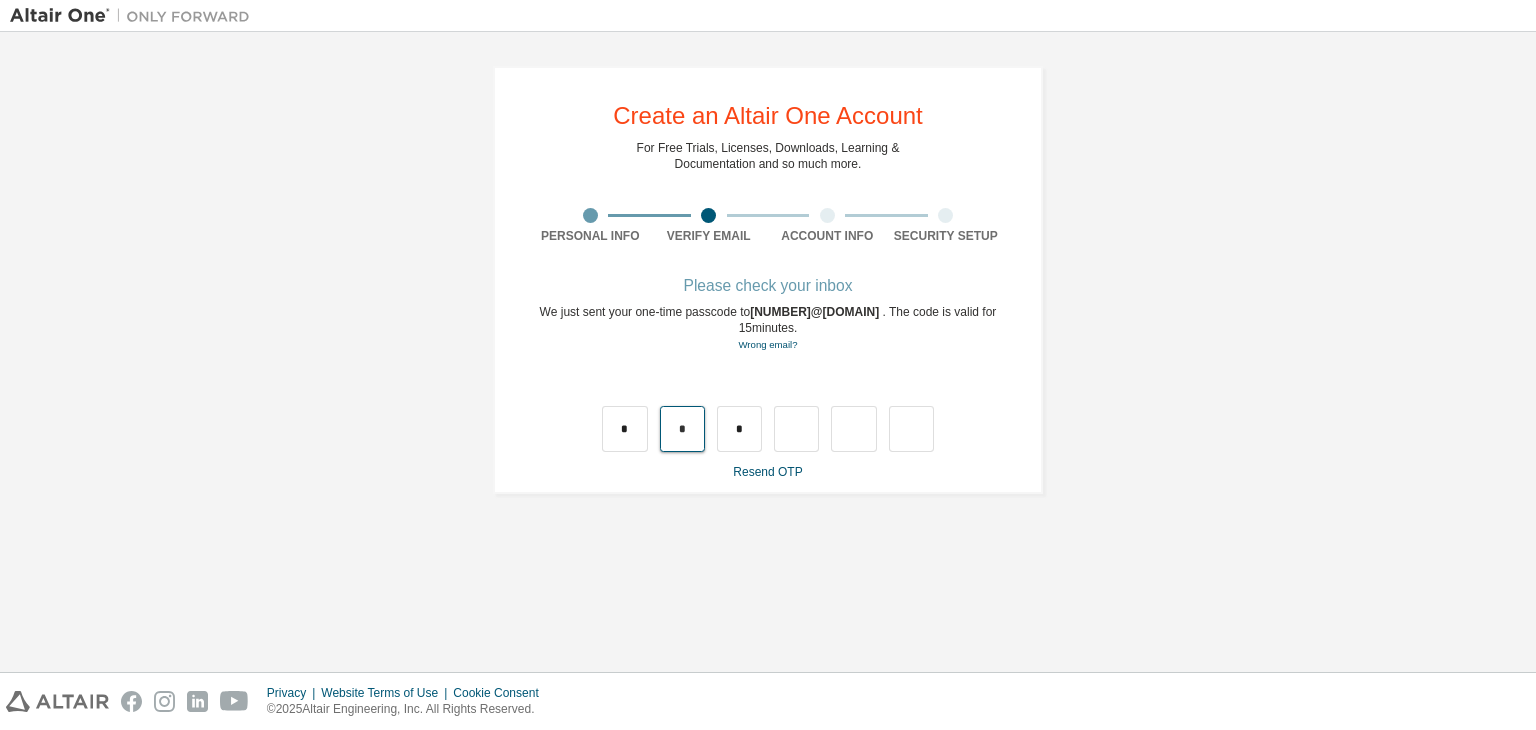 click on "*" at bounding box center (682, 429) 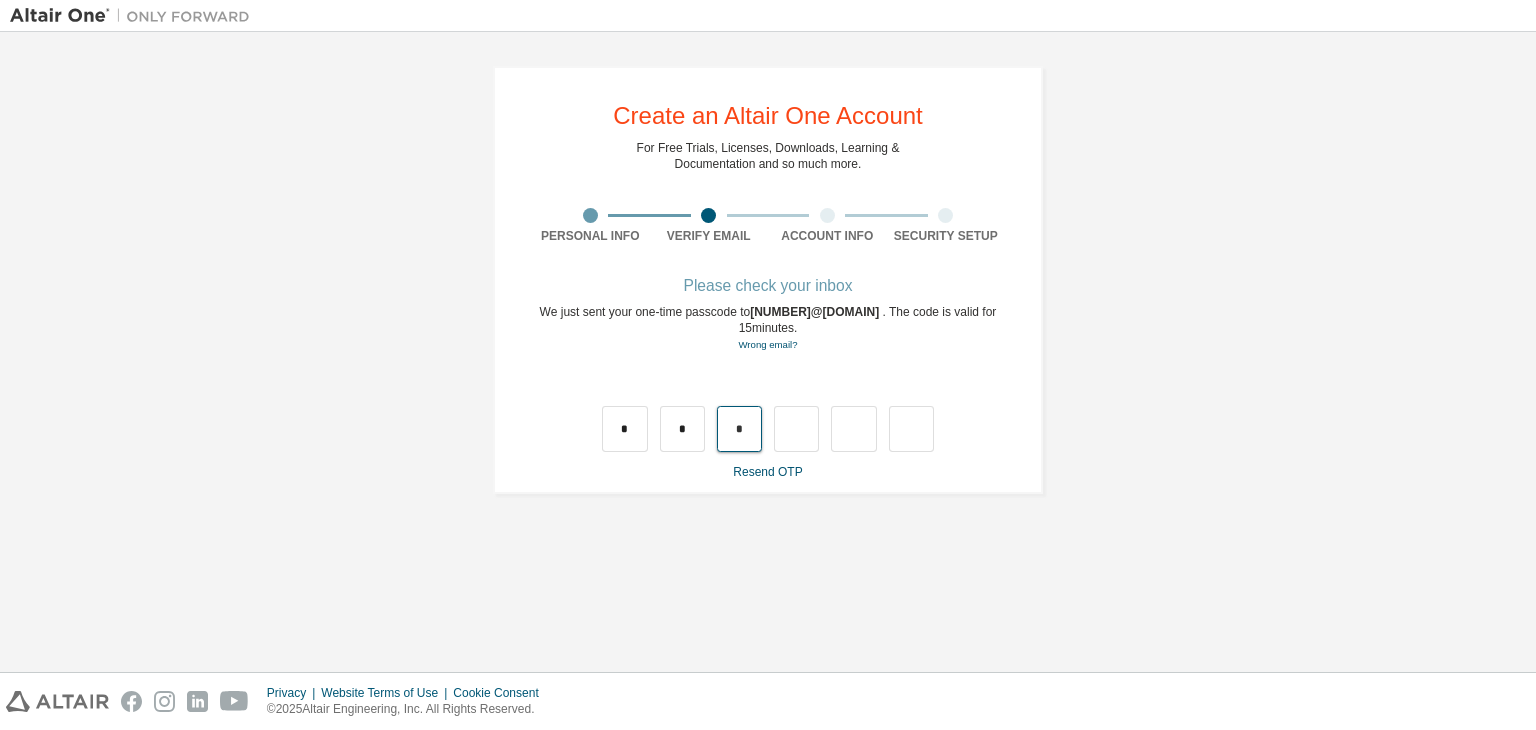 click on "*" at bounding box center (739, 429) 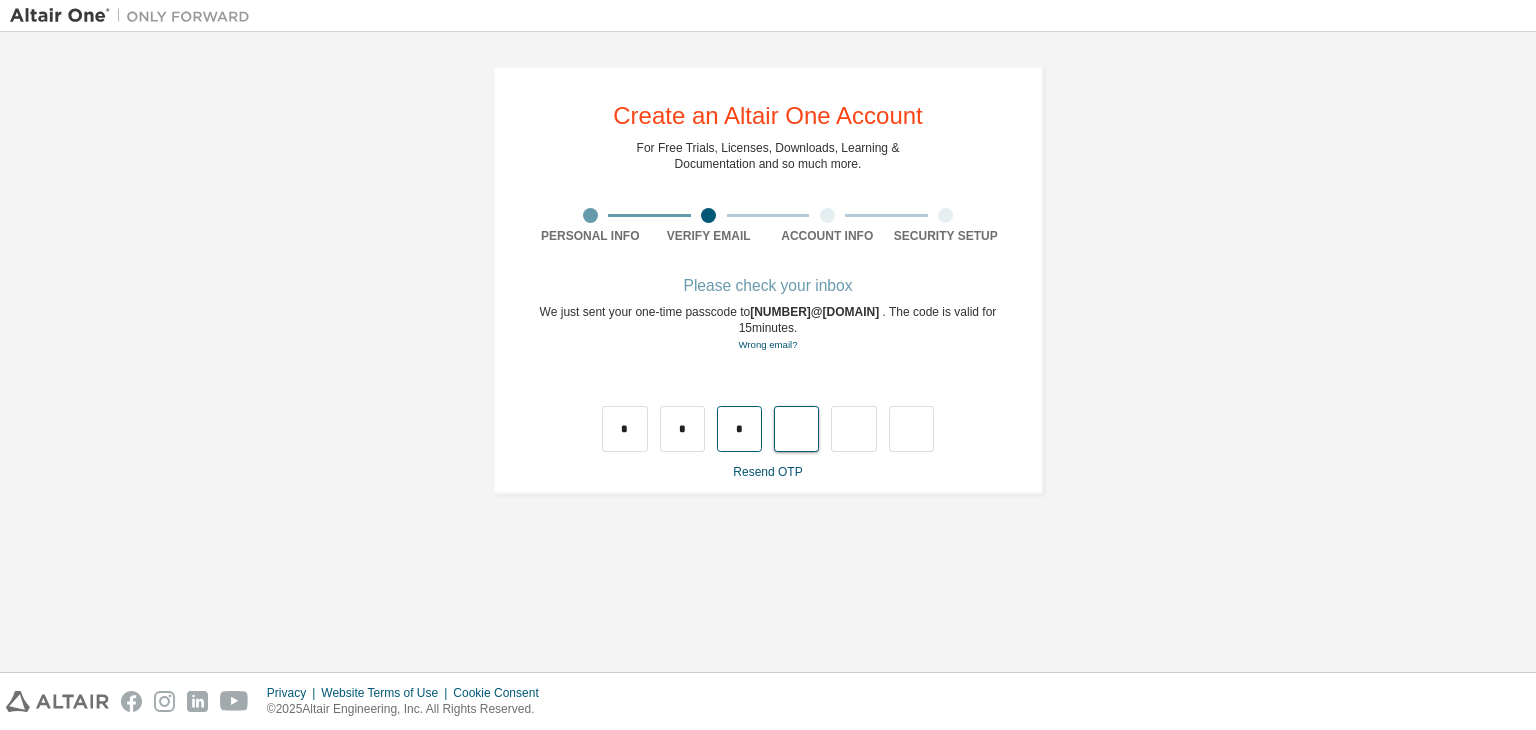 type on "*" 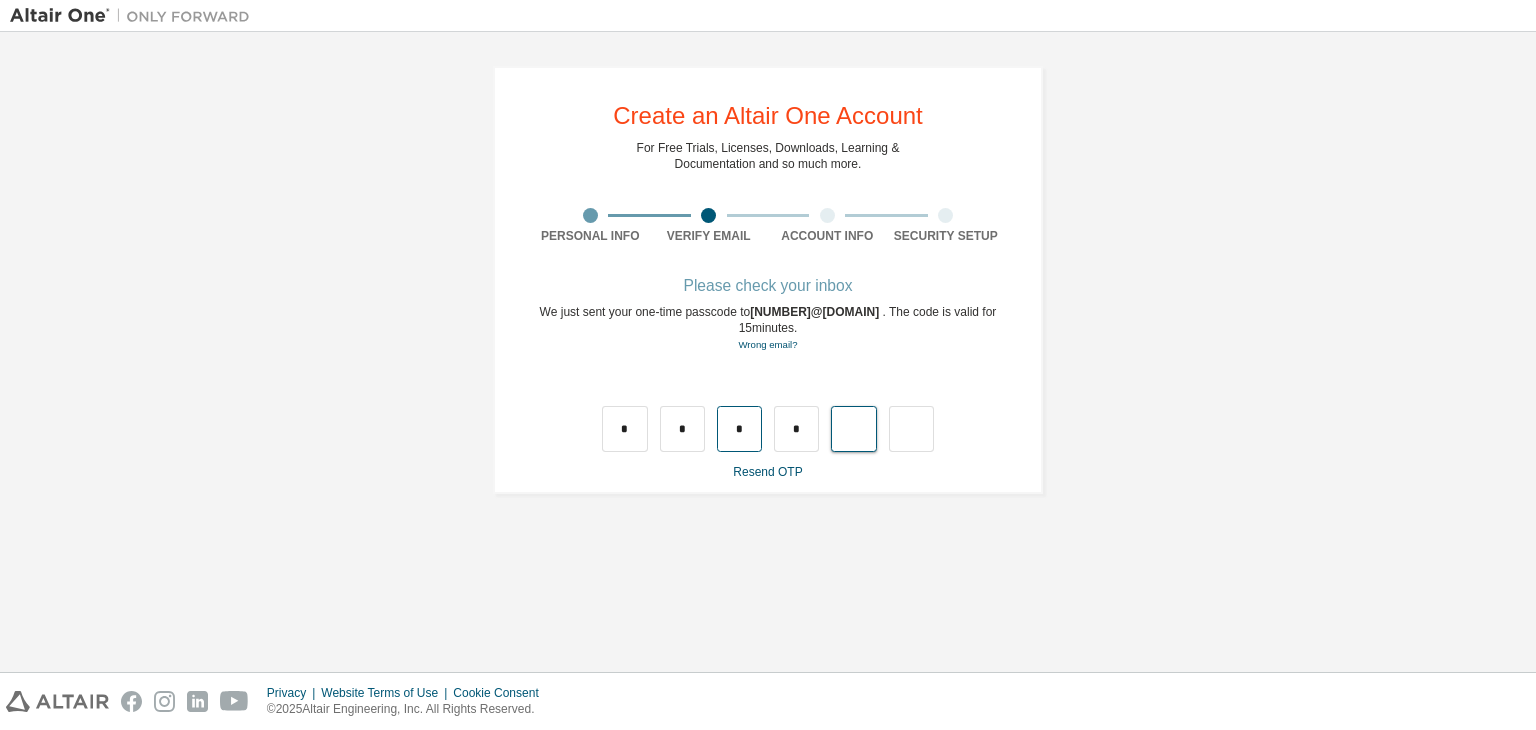 type on "*" 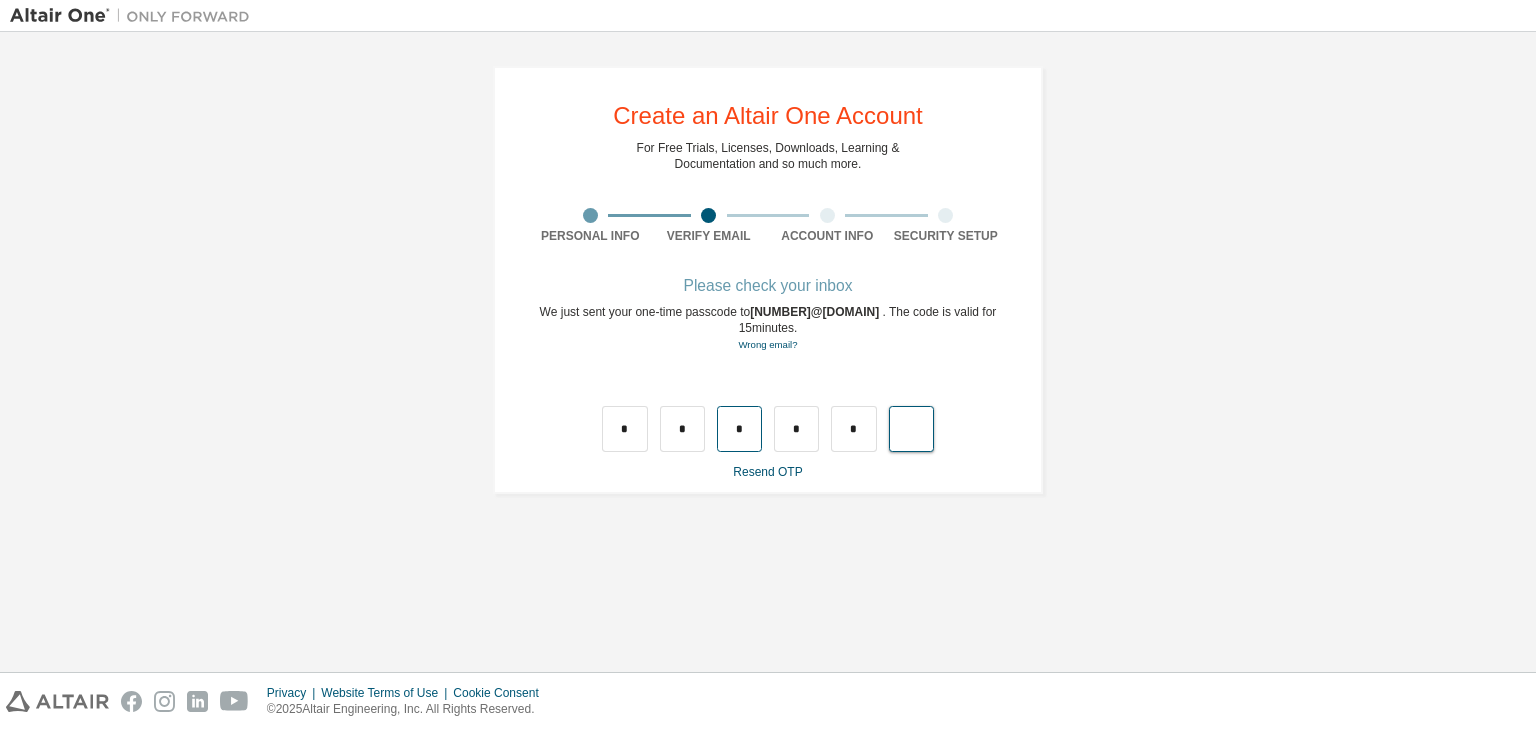 type on "*" 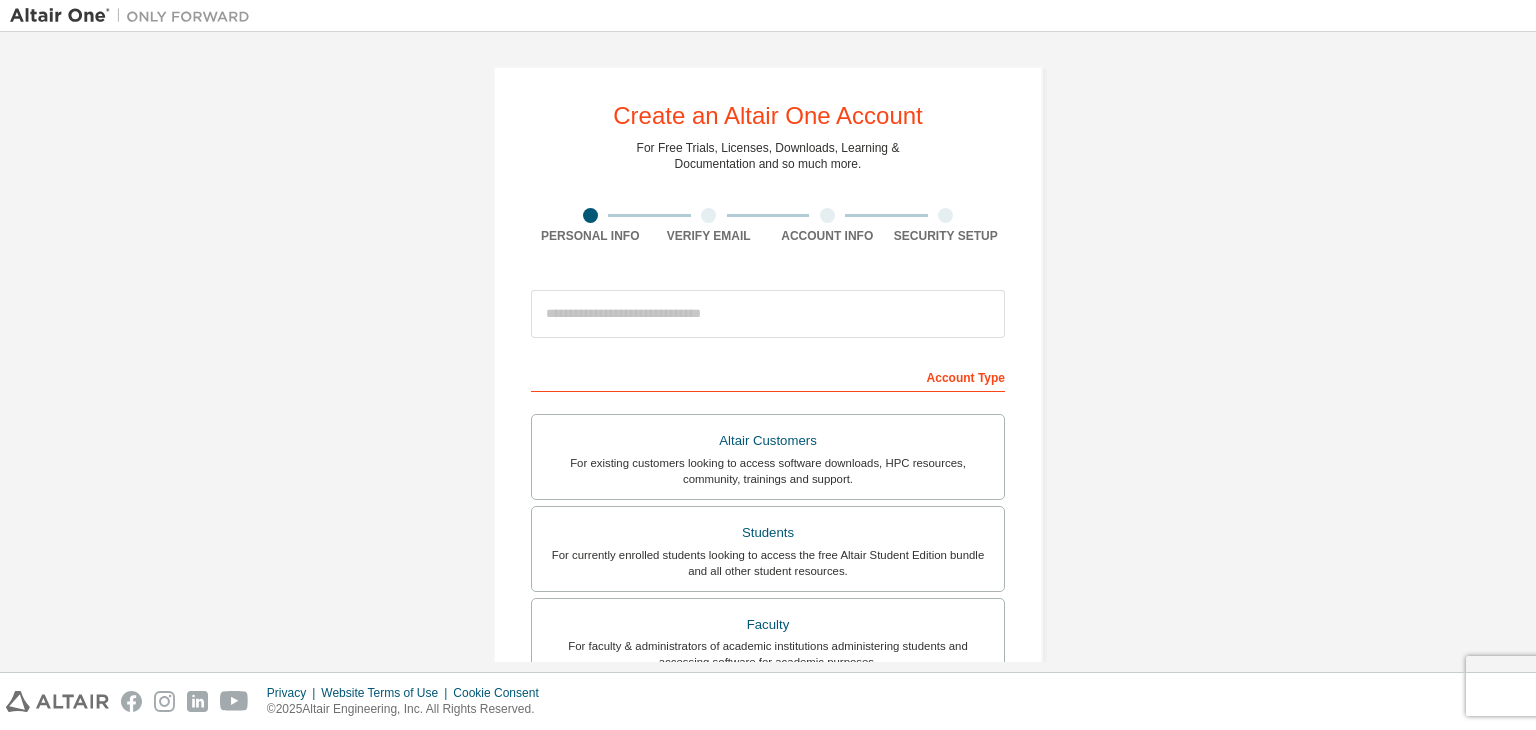 scroll, scrollTop: 0, scrollLeft: 0, axis: both 